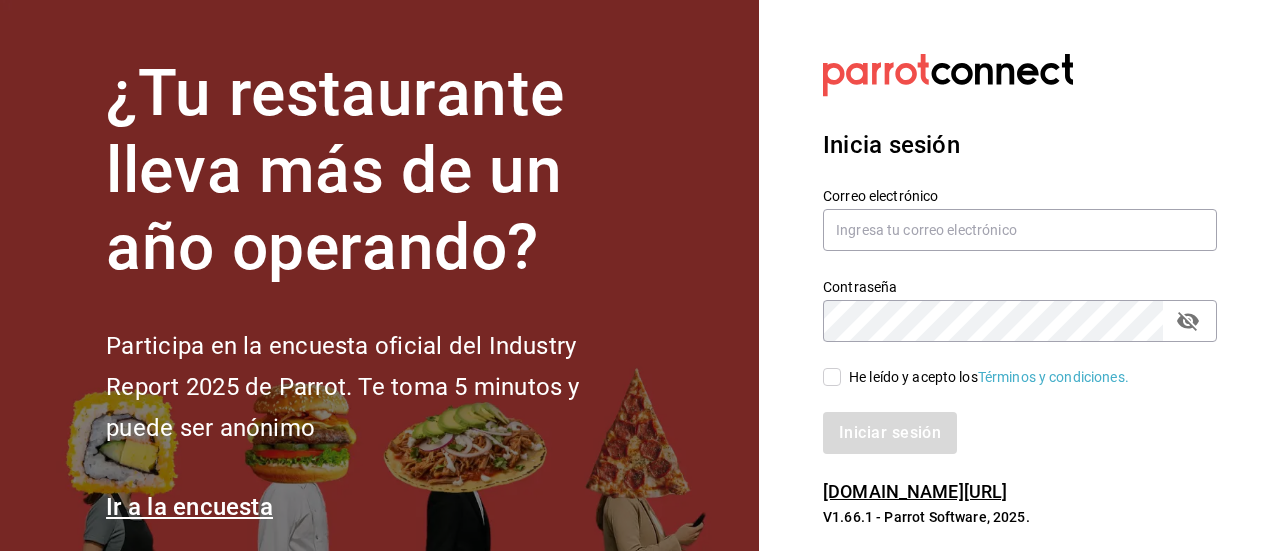 scroll, scrollTop: 0, scrollLeft: 0, axis: both 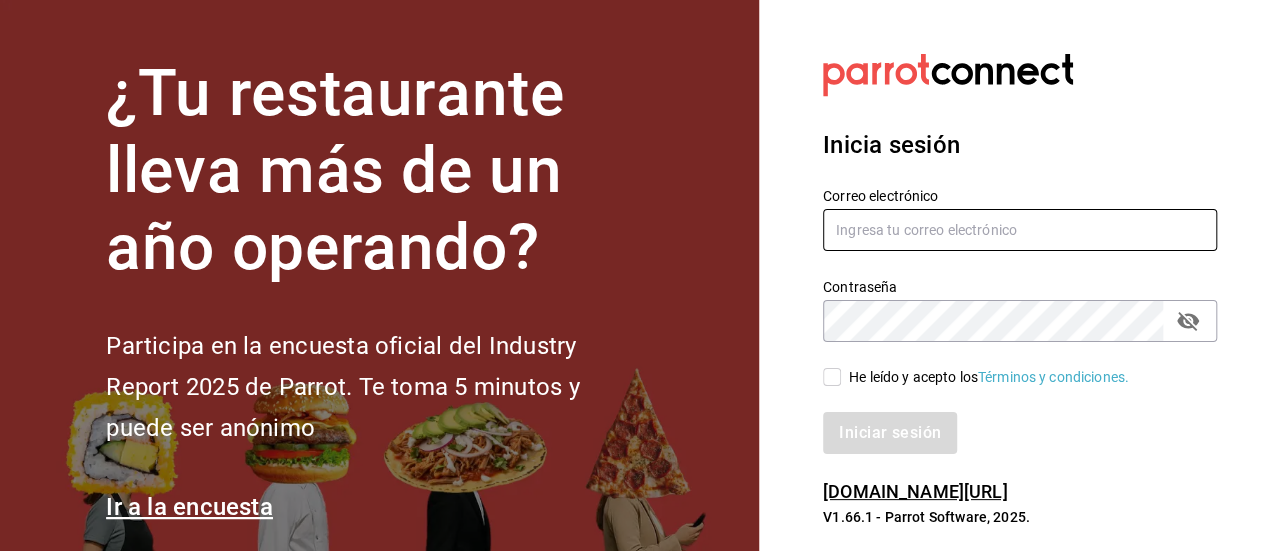 click at bounding box center [1020, 230] 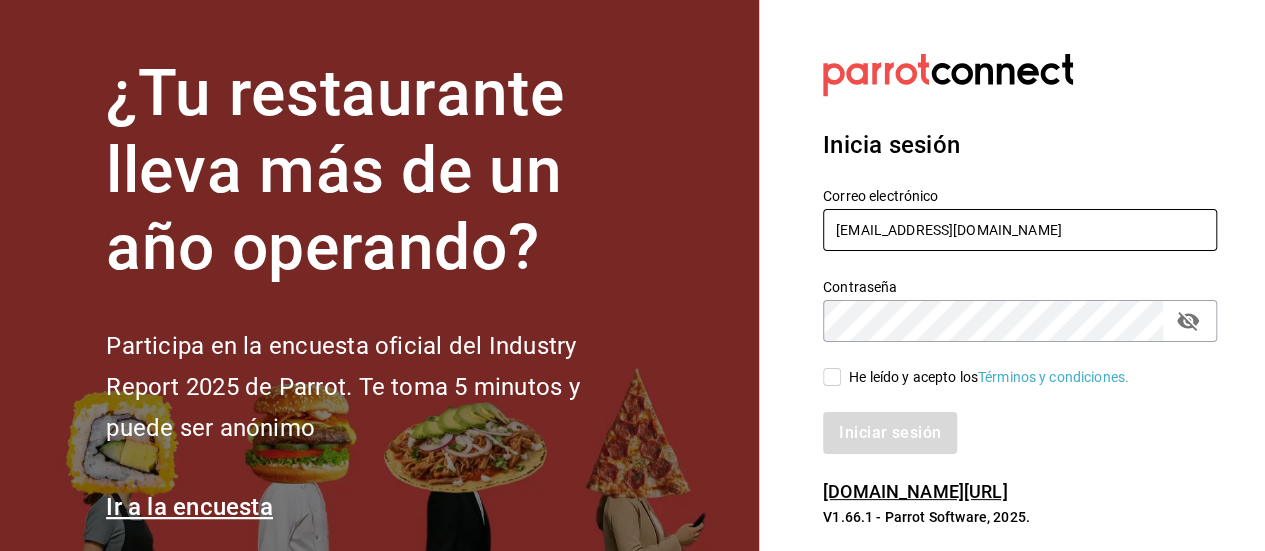 type on "[EMAIL_ADDRESS][DOMAIN_NAME]" 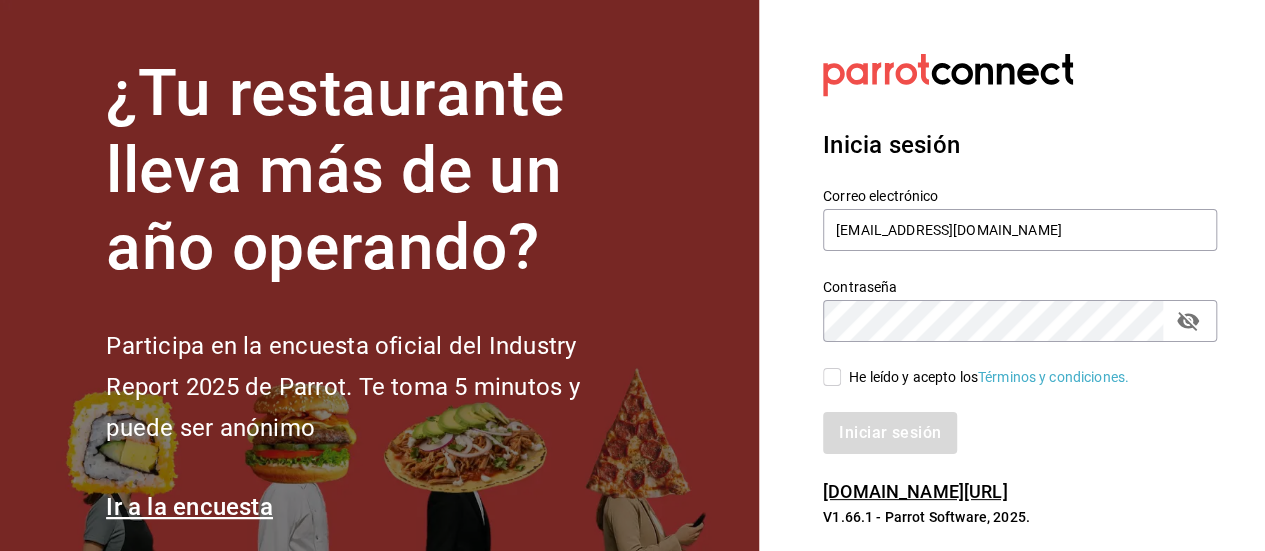 click on "He leído y acepto los  Términos y condiciones." at bounding box center (985, 377) 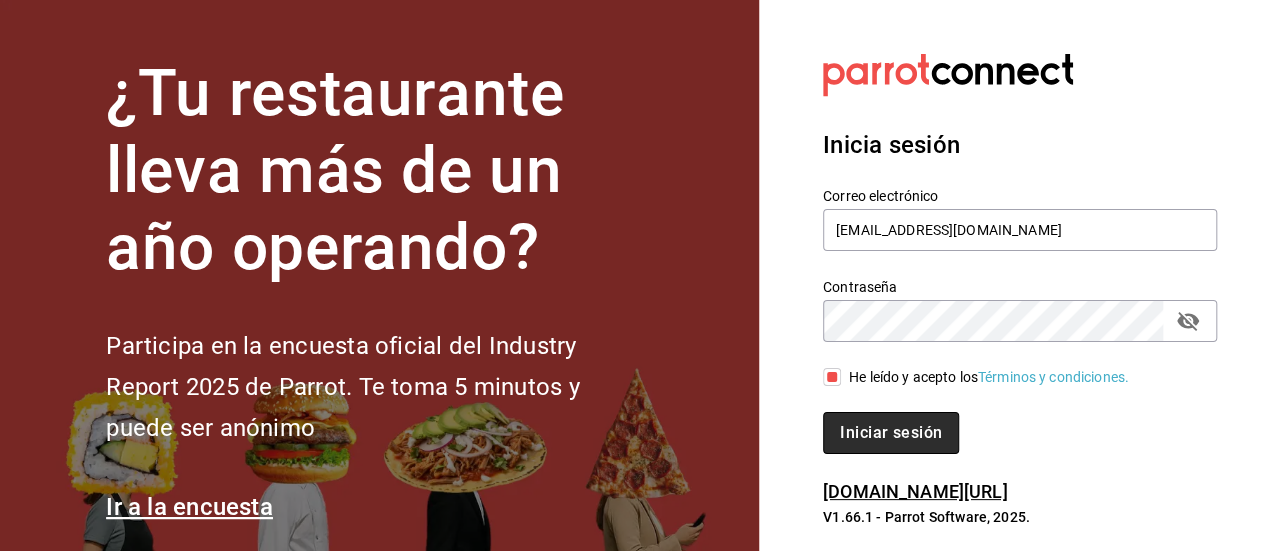 click on "Iniciar sesión" at bounding box center [891, 433] 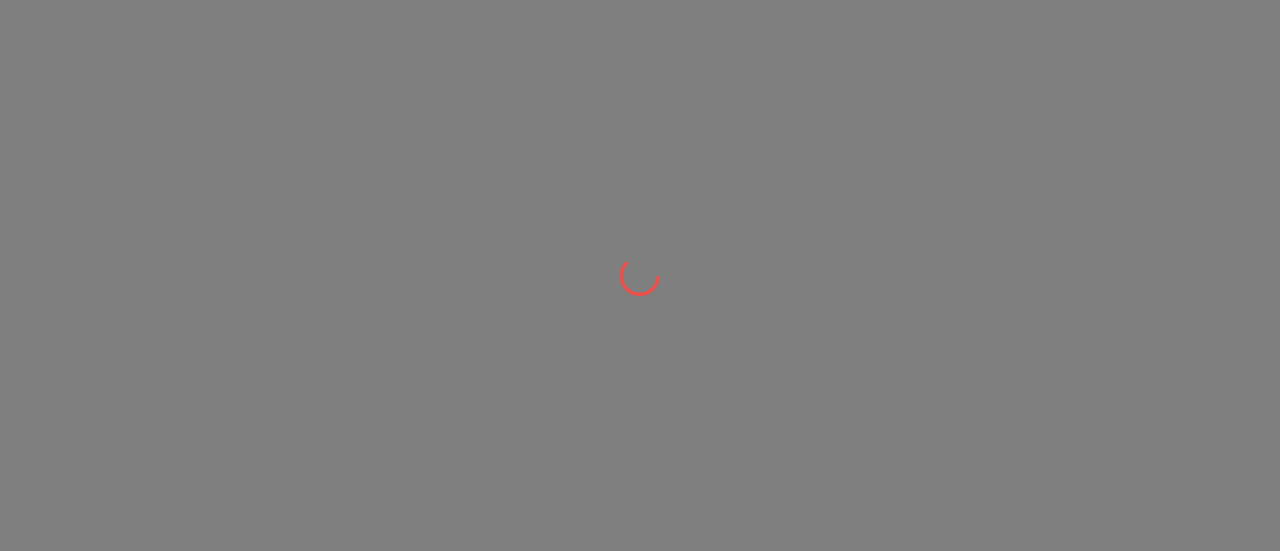 scroll, scrollTop: 0, scrollLeft: 0, axis: both 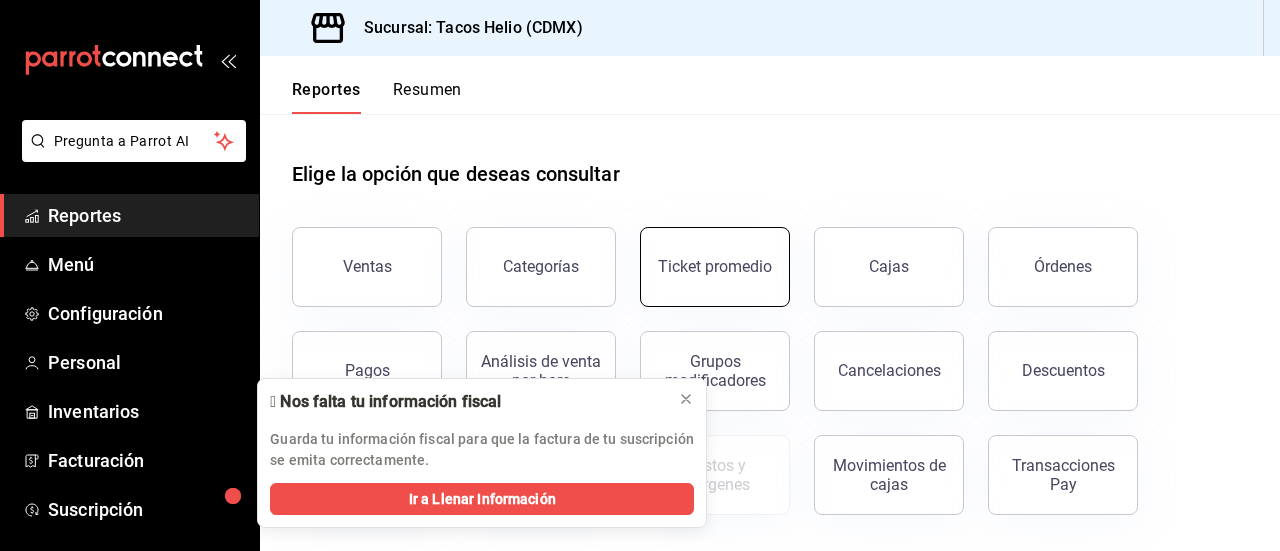 click on "Ticket promedio" at bounding box center (715, 267) 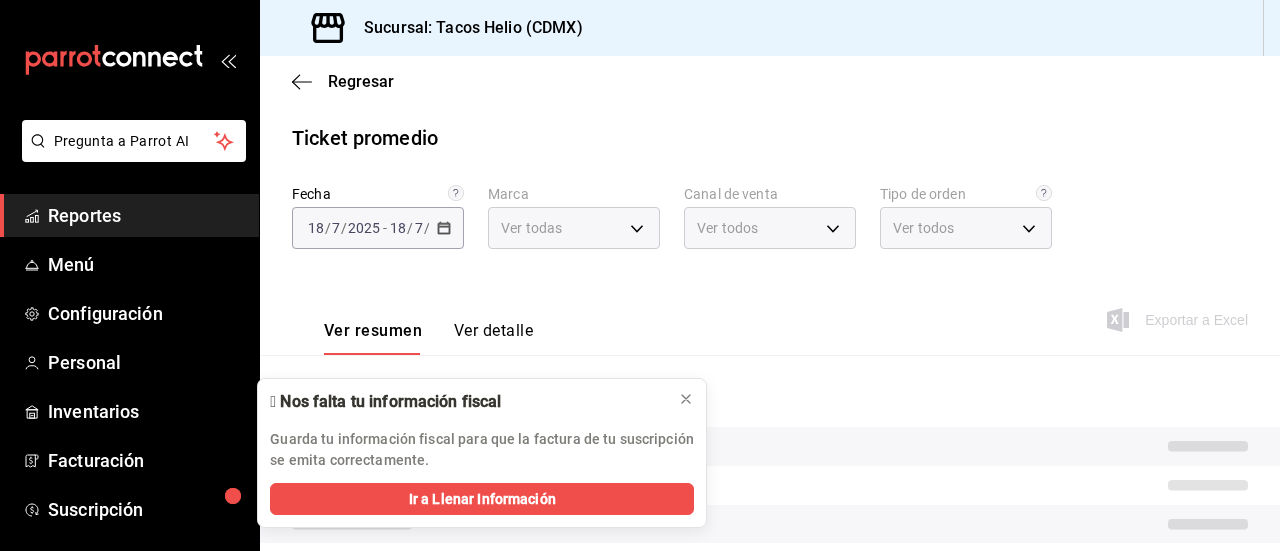 type on "67eac40b-5ce8-4d23-9cbe-5c3b07b89e62" 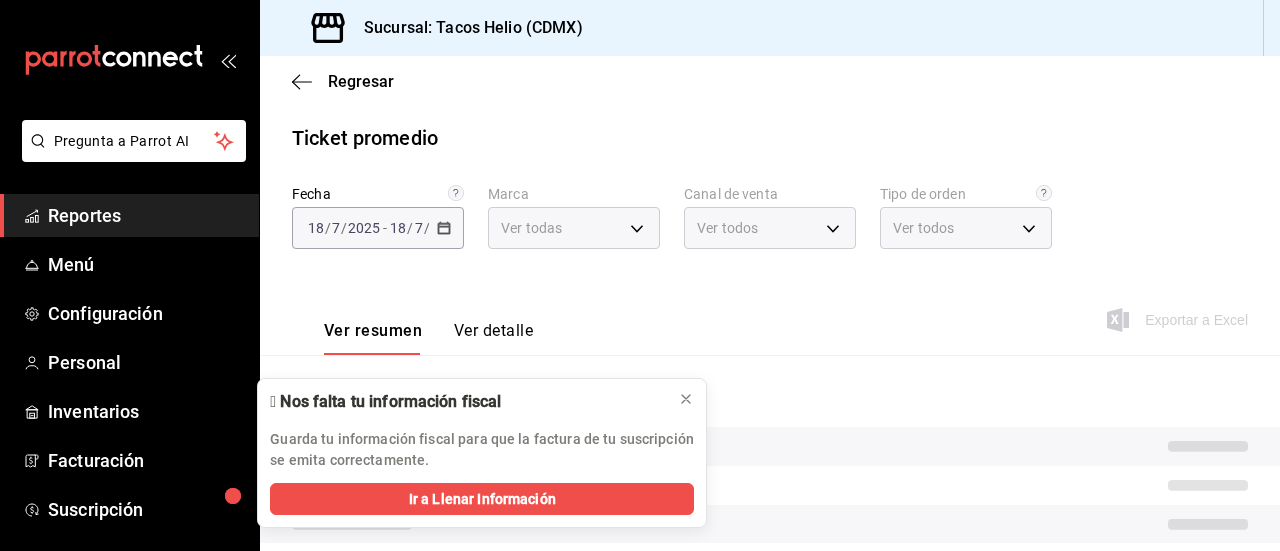 type on "PARROT,UBER_EATS,RAPPI,DIDI_FOOD,ONLINE" 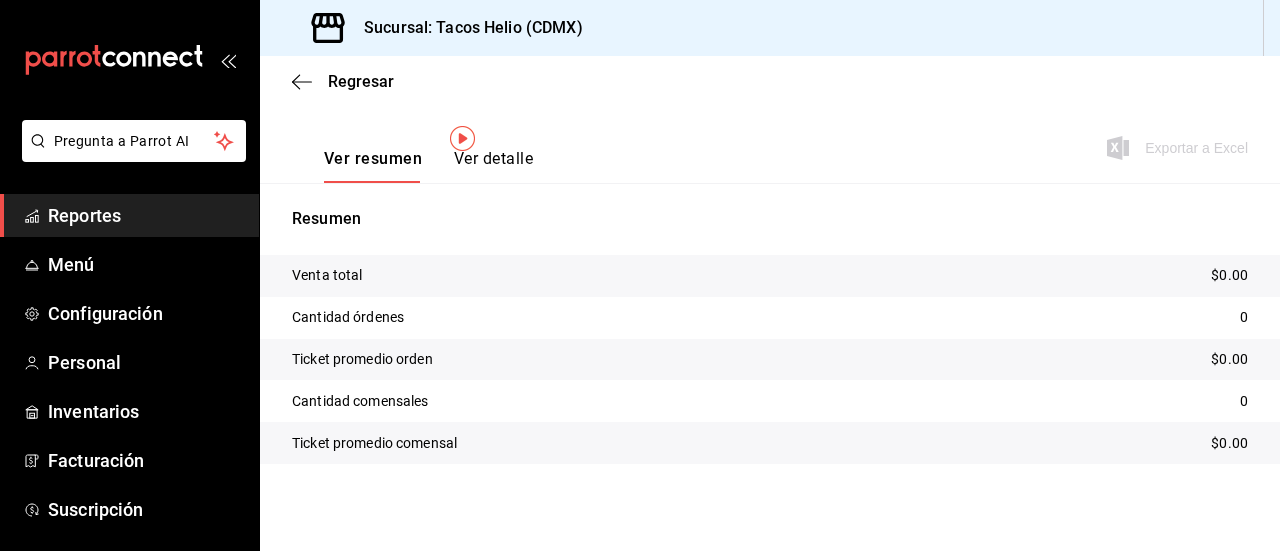 scroll, scrollTop: 0, scrollLeft: 0, axis: both 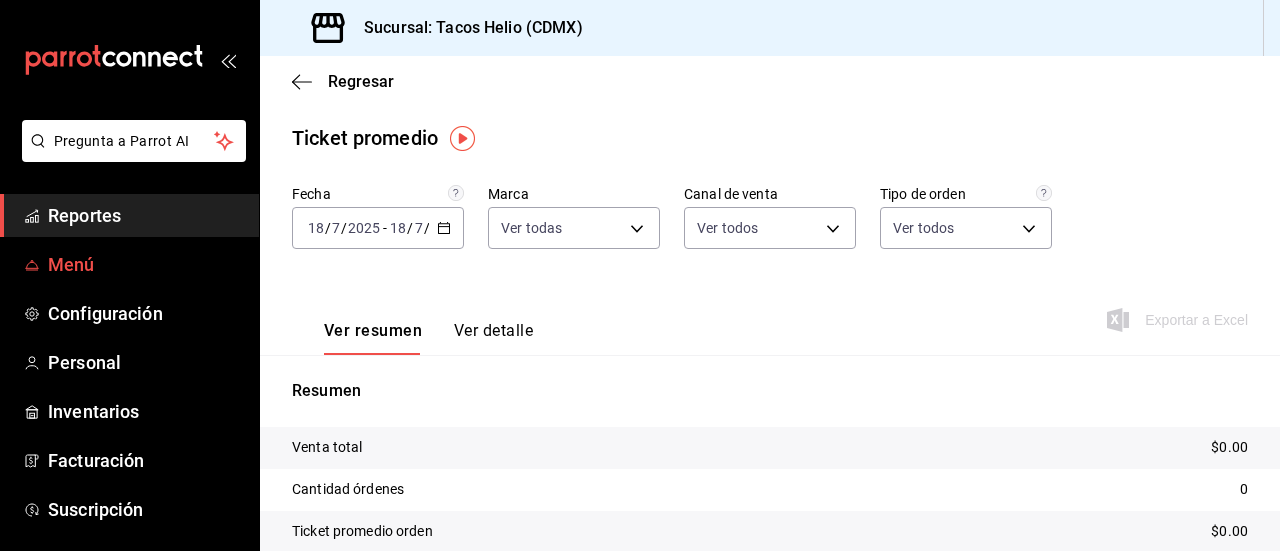 click on "Menú" at bounding box center (145, 264) 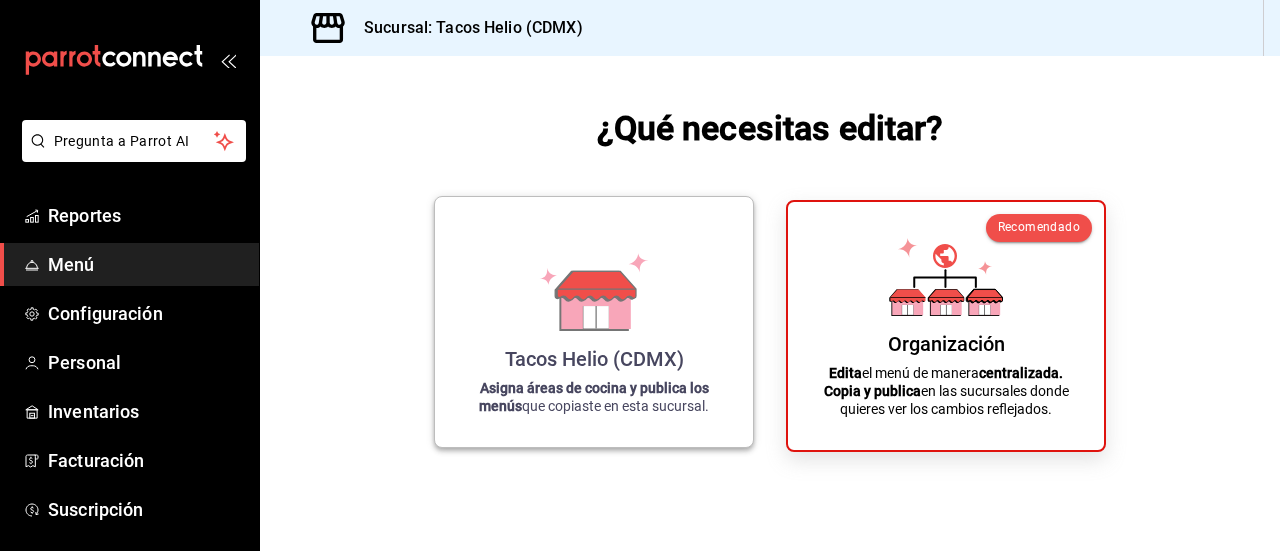 click on "Tacos Helio (CDMX) Asigna áreas de cocina y publica los menús  que copiaste en esta sucursal." at bounding box center [594, 322] 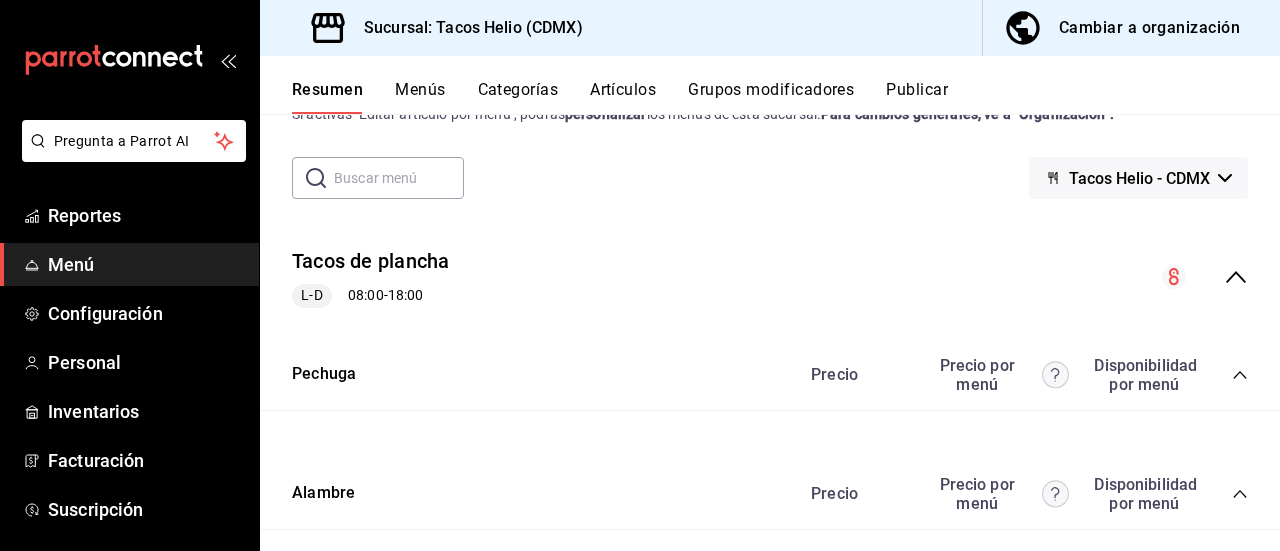 scroll, scrollTop: 0, scrollLeft: 0, axis: both 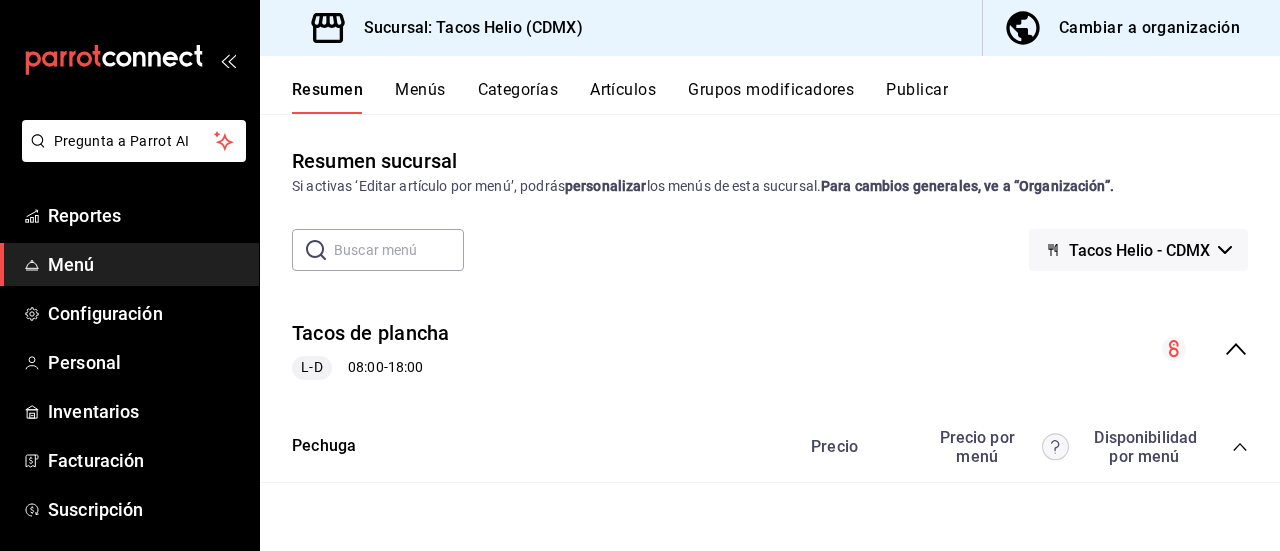 click 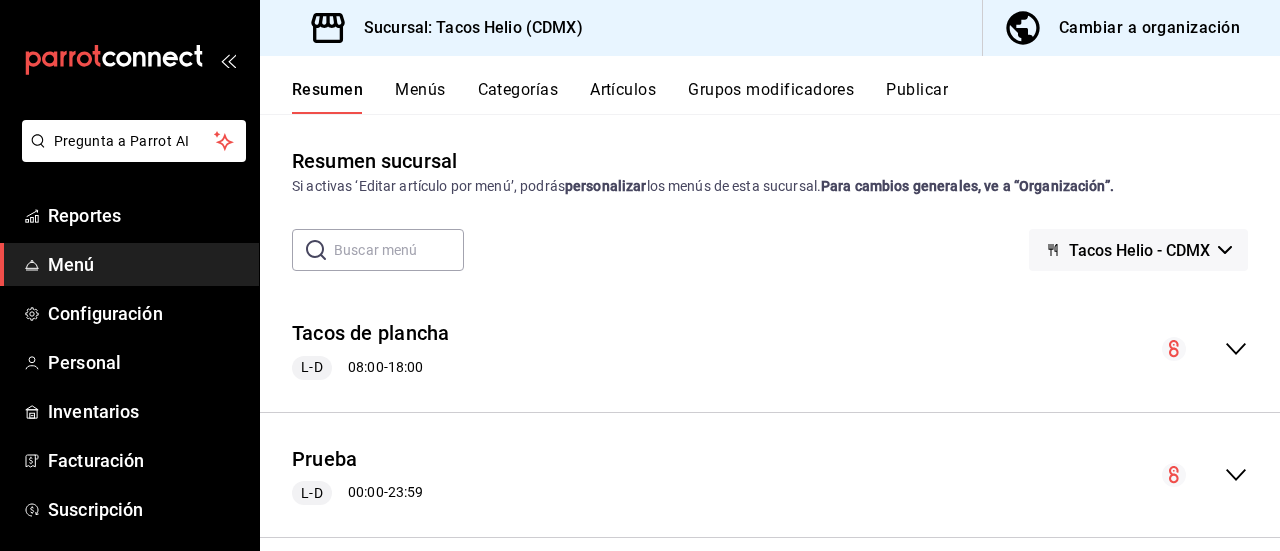 click 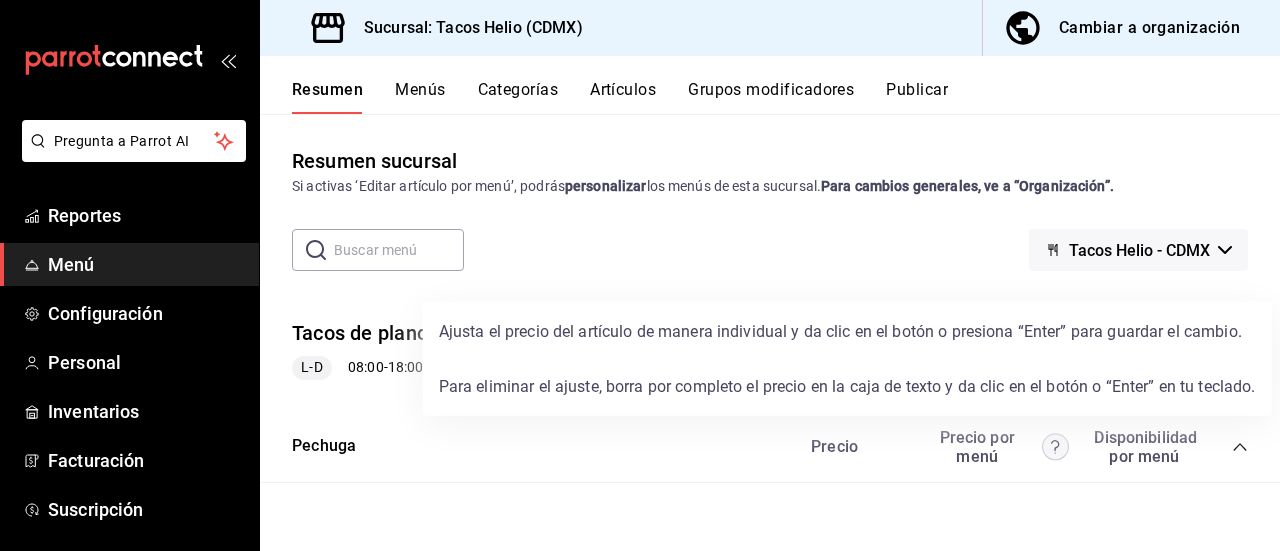 click 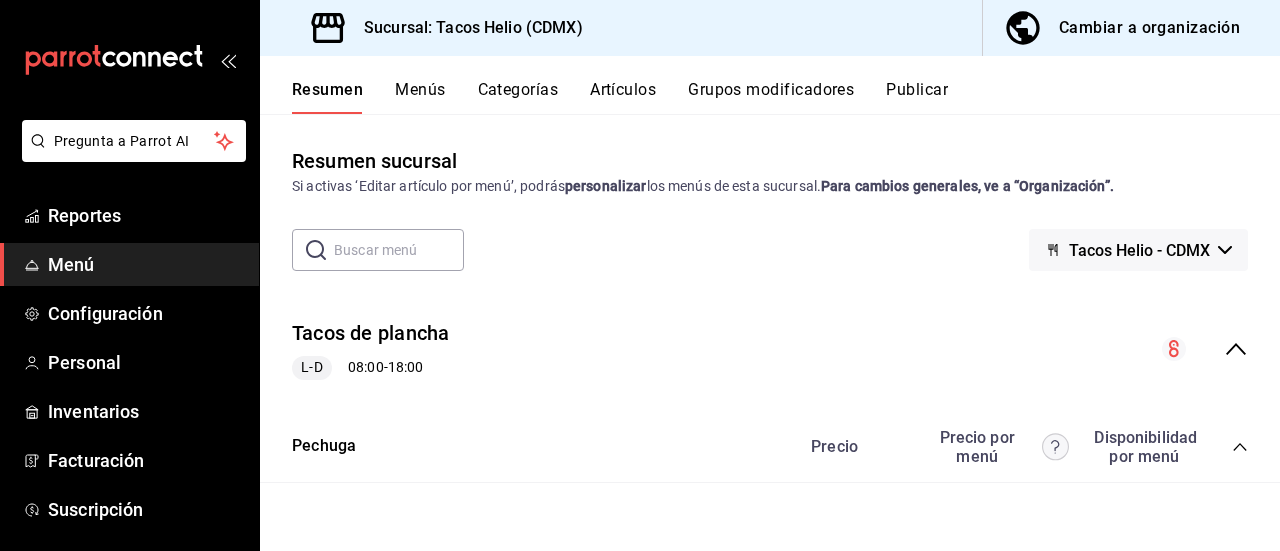 click on "Precio" at bounding box center [855, 446] 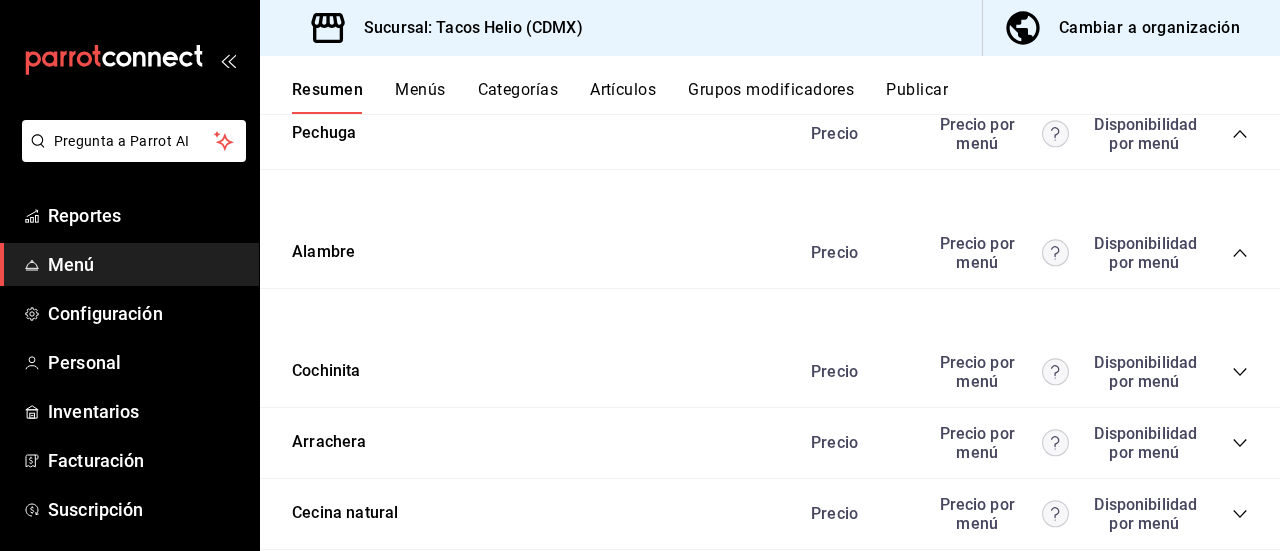 scroll, scrollTop: 312, scrollLeft: 0, axis: vertical 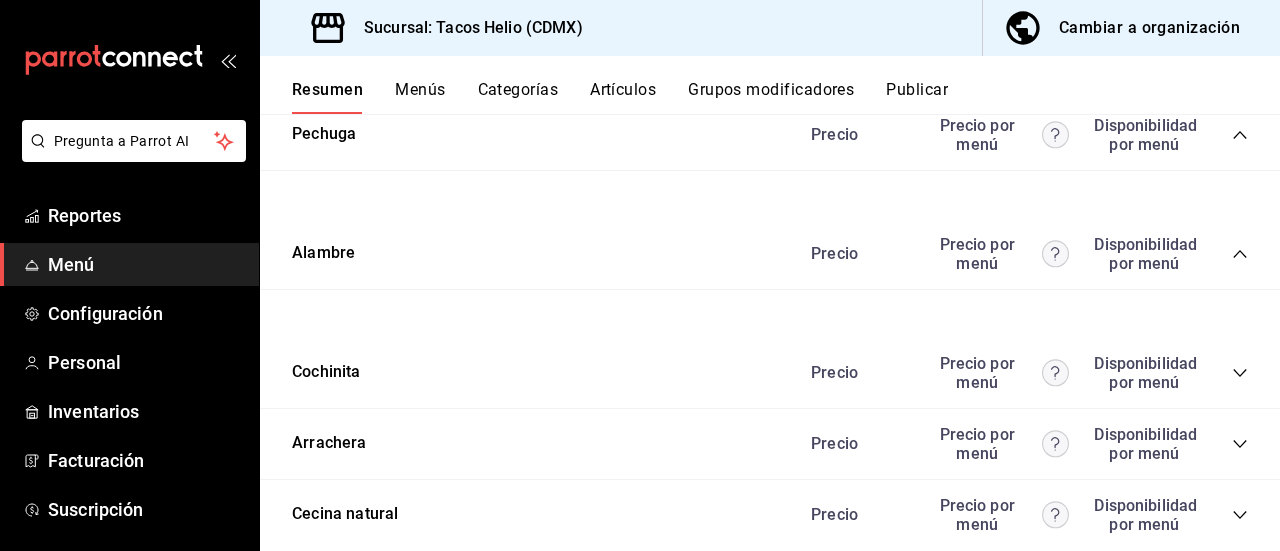 click on "Precio Precio por menú   Disponibilidad por menú" at bounding box center [1019, 373] 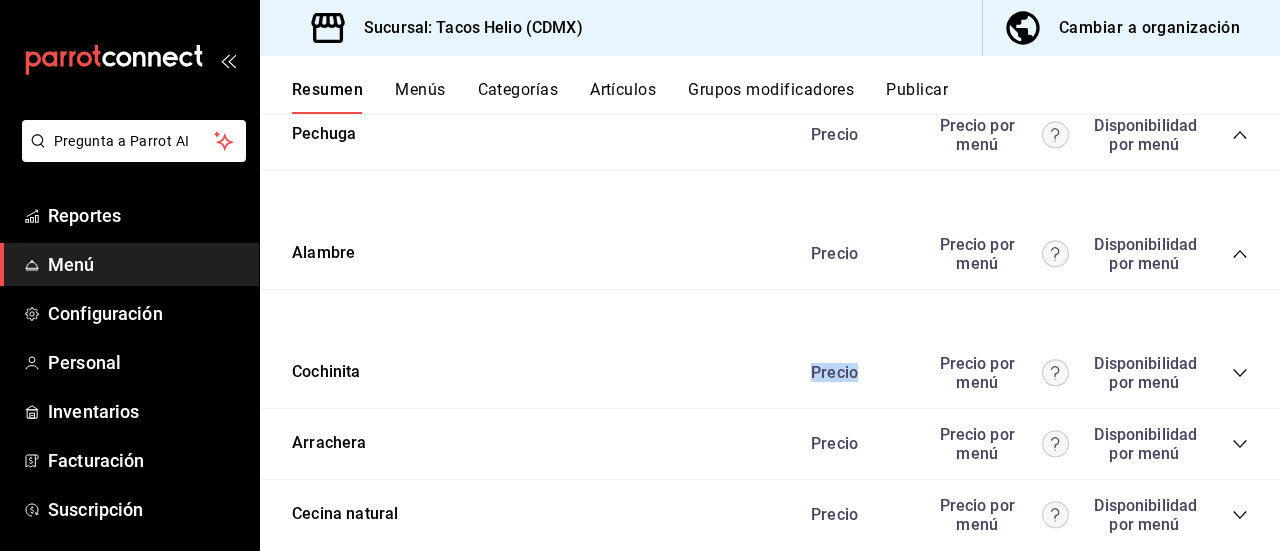 click on "Precio Precio por menú   Disponibilidad por menú" at bounding box center (1019, 373) 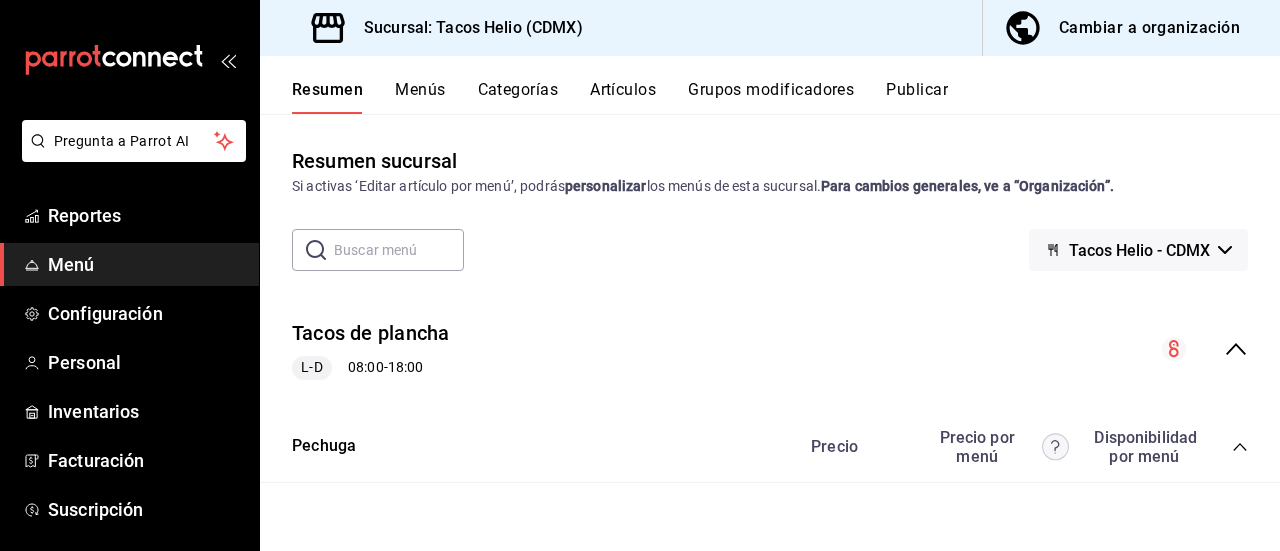 click on "Tacos de plancha L-D 08:00  -  18:00" at bounding box center [770, 349] 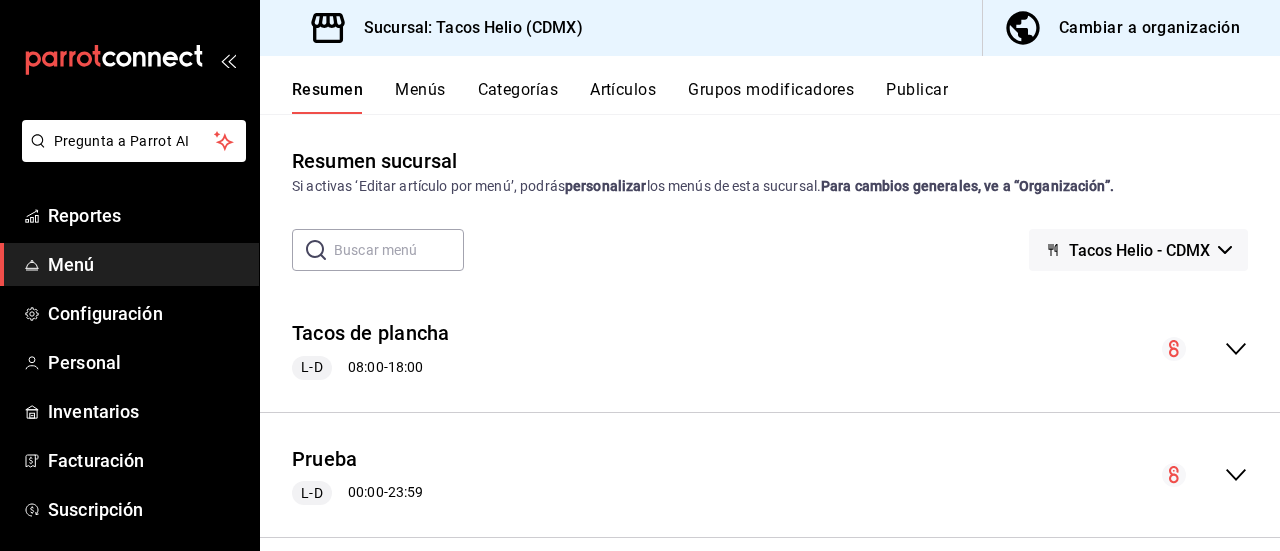 click on "Cambiar a organización" at bounding box center (1149, 28) 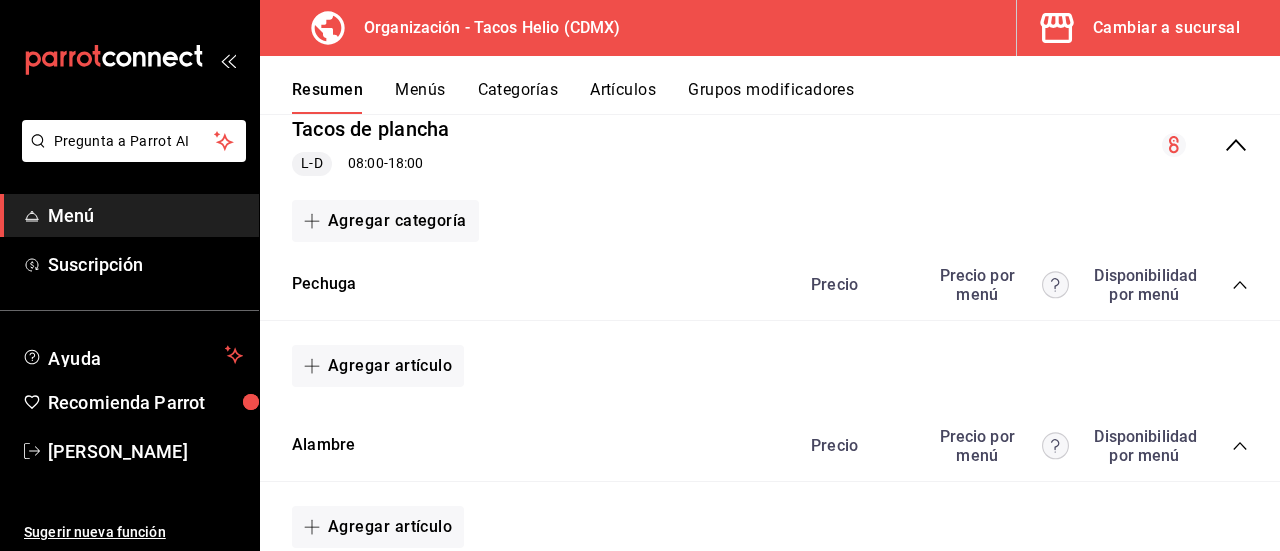 scroll, scrollTop: 205, scrollLeft: 0, axis: vertical 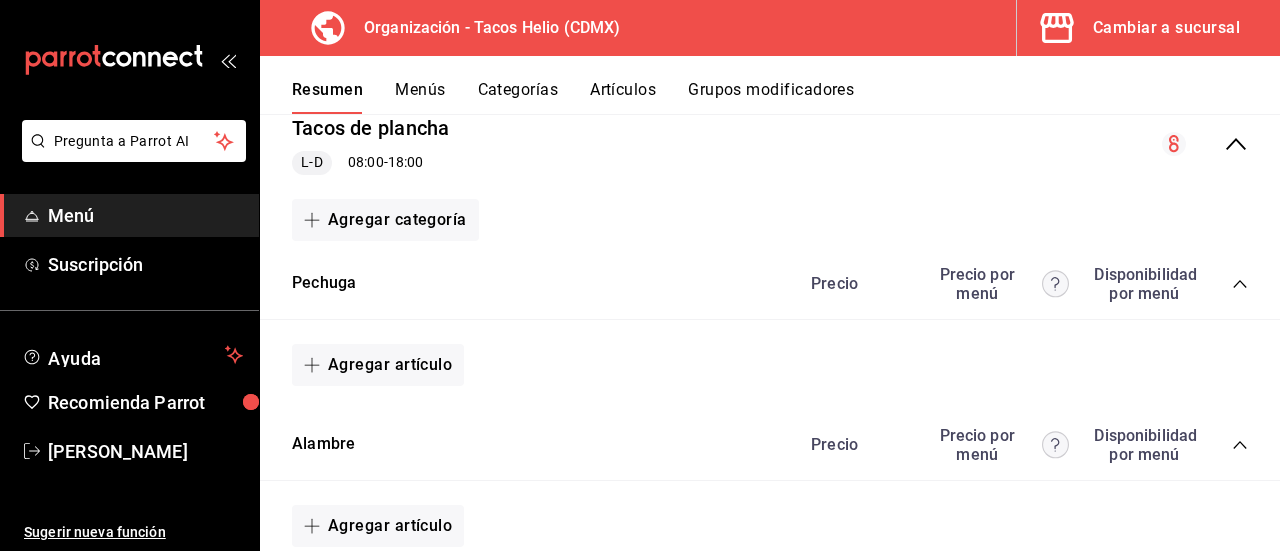 click on "Precio Precio por menú   Disponibilidad por menú" at bounding box center (1019, 284) 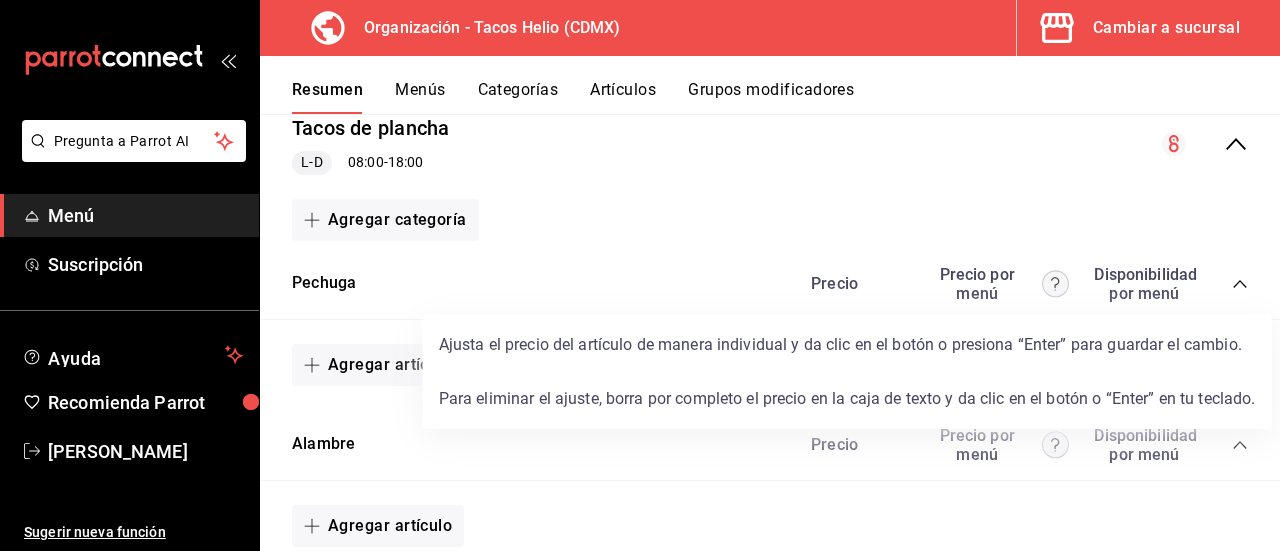 click 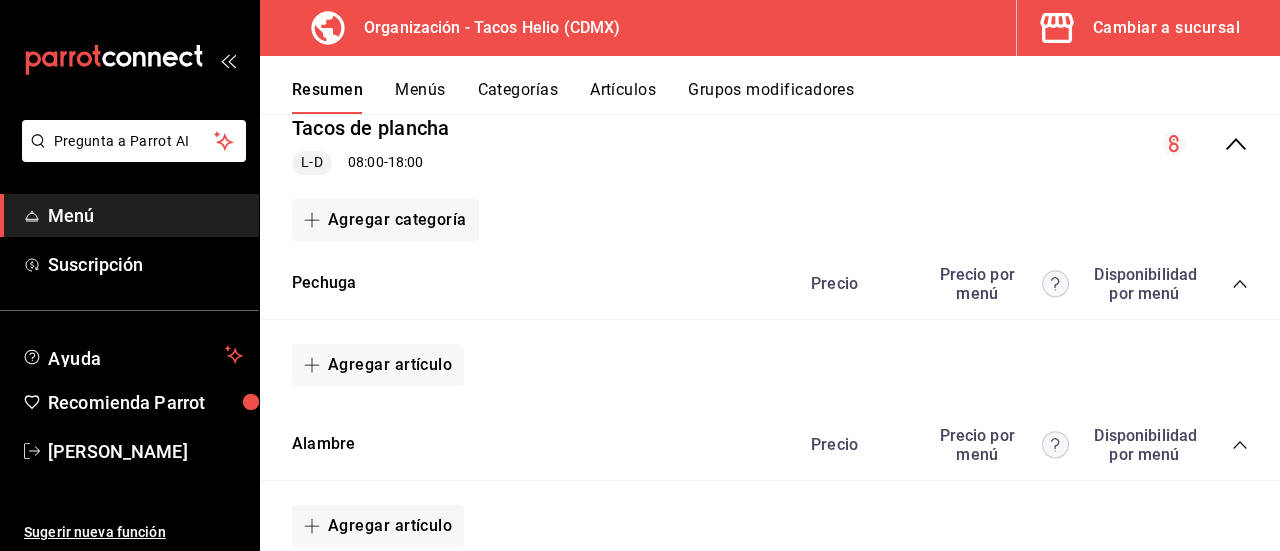click 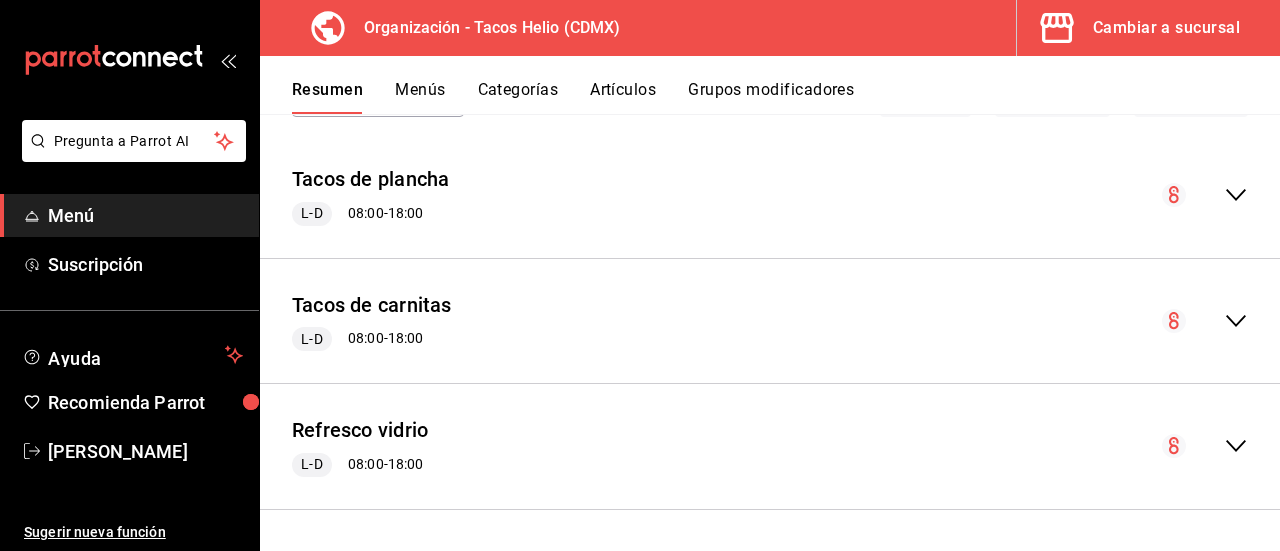 scroll, scrollTop: 152, scrollLeft: 0, axis: vertical 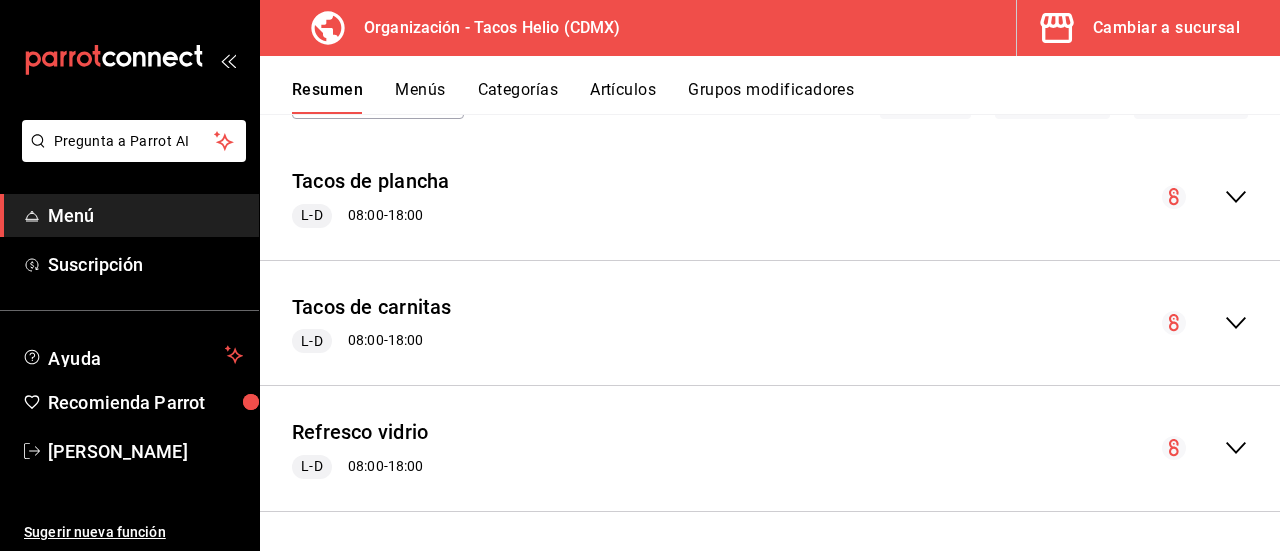 click 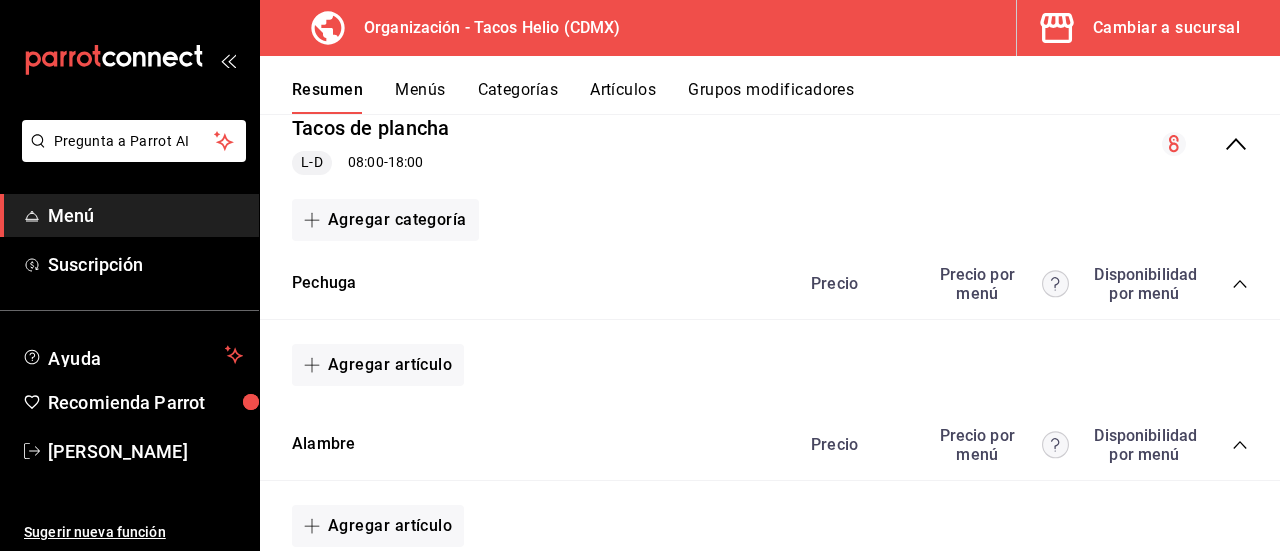 scroll, scrollTop: 0, scrollLeft: 0, axis: both 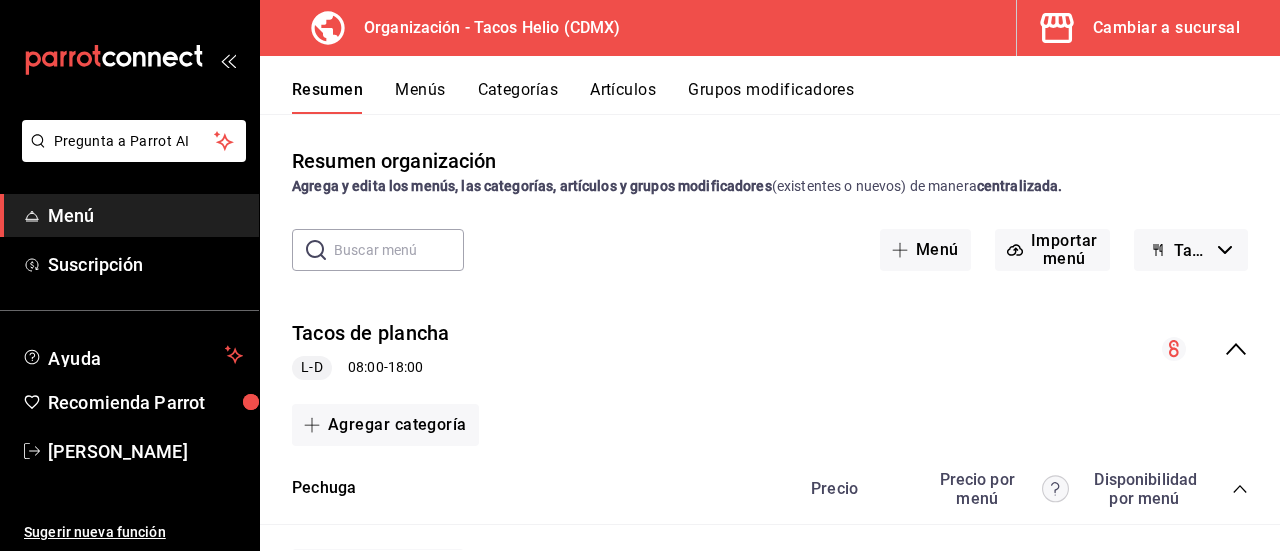 click on "Menús" at bounding box center (420, 97) 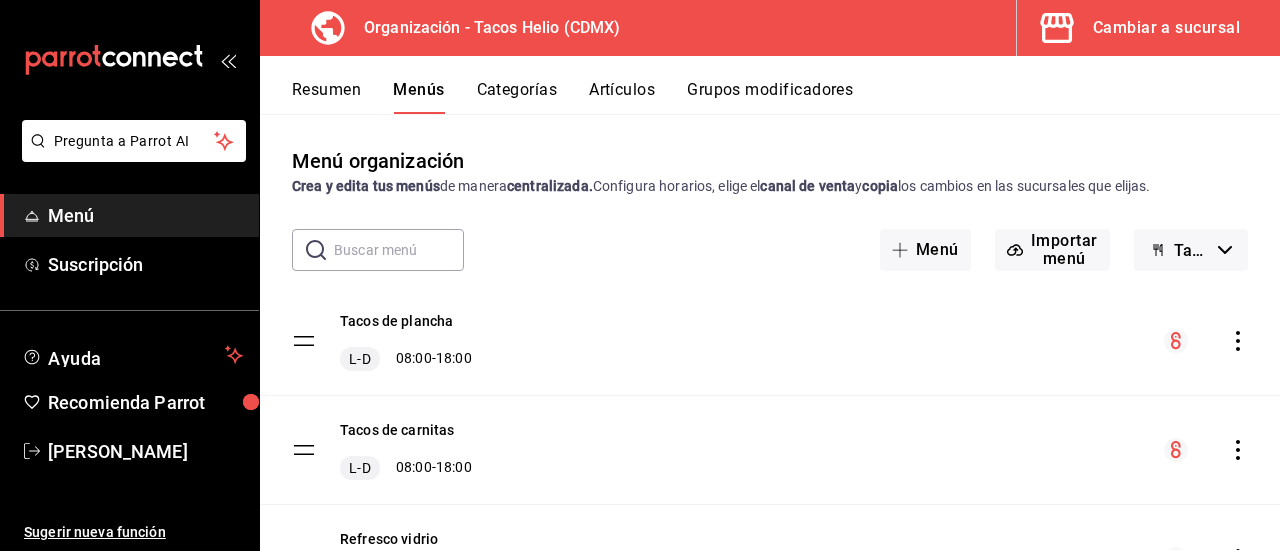 click 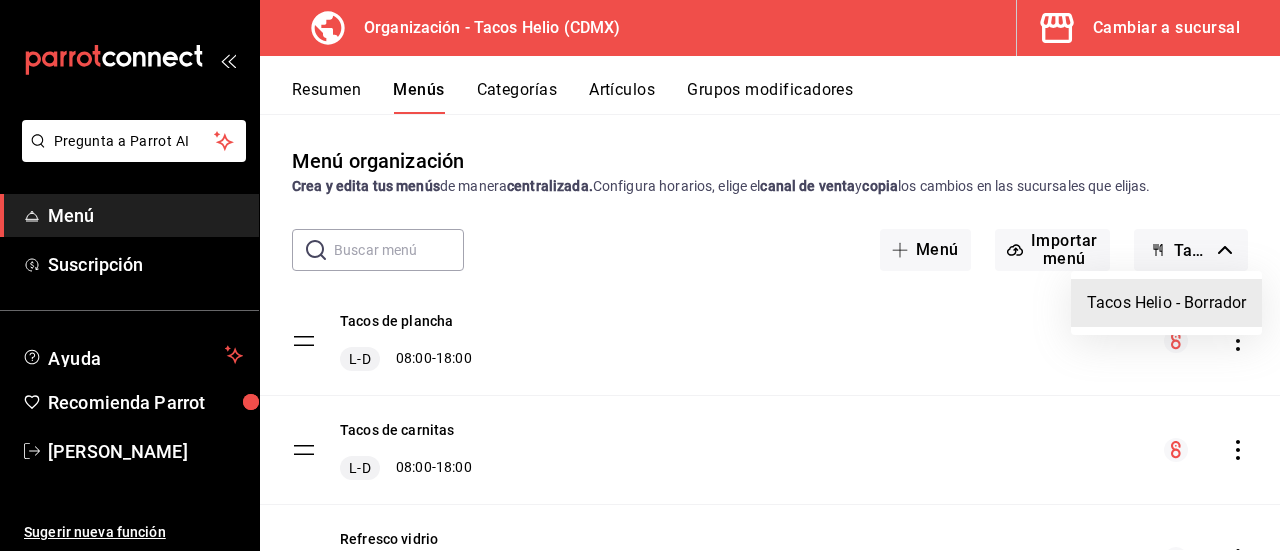 click on "Tacos Helio - Borrador" at bounding box center [1166, 303] 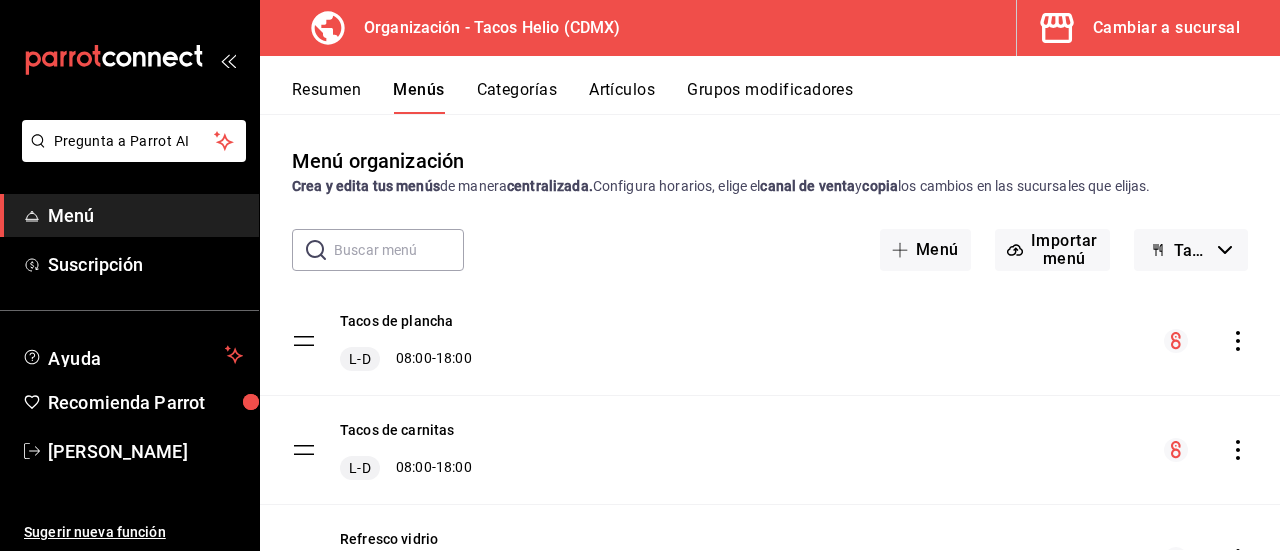 click on "Tacos Helio - Borrador" at bounding box center (1191, 250) 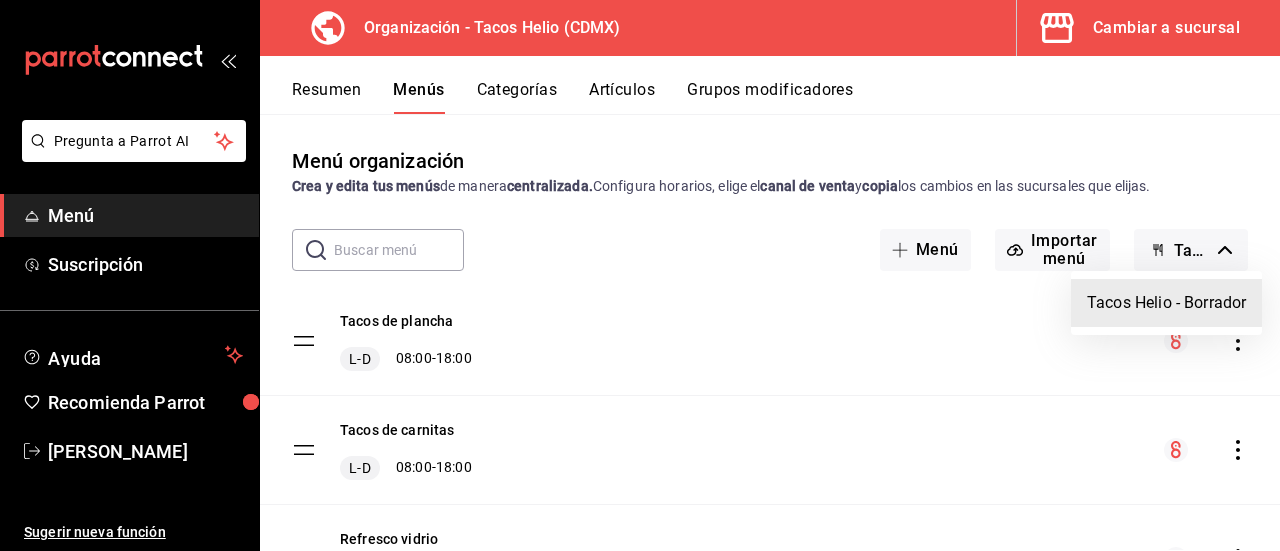click on "Tacos Helio - Borrador" at bounding box center [1166, 303] 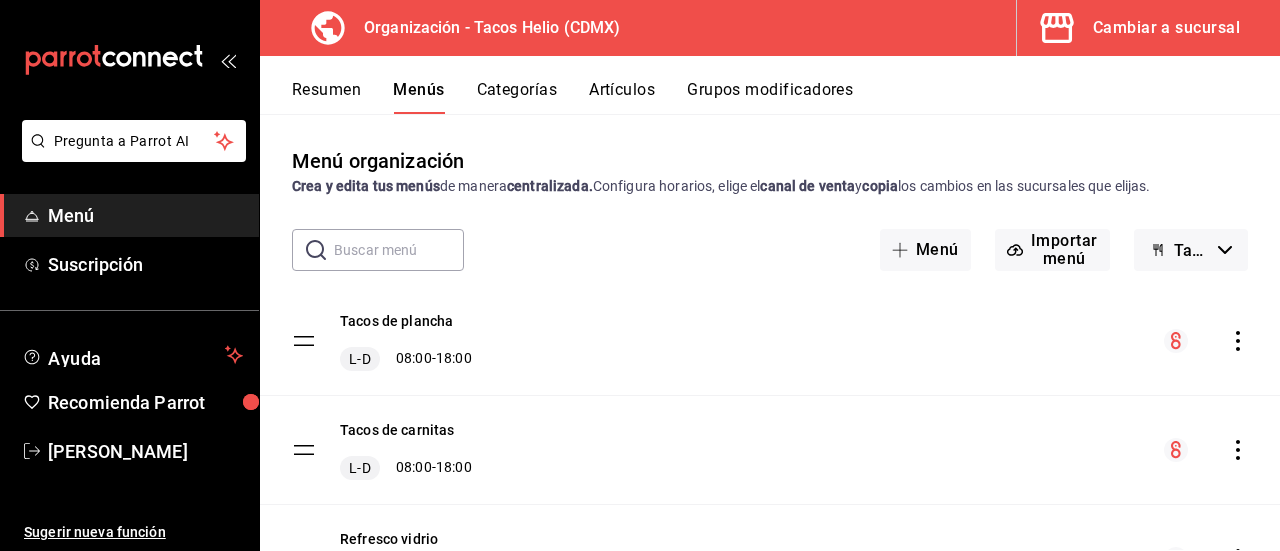 click on "Tacos de plancha L-D 08:00  -  18:00" at bounding box center [770, 341] 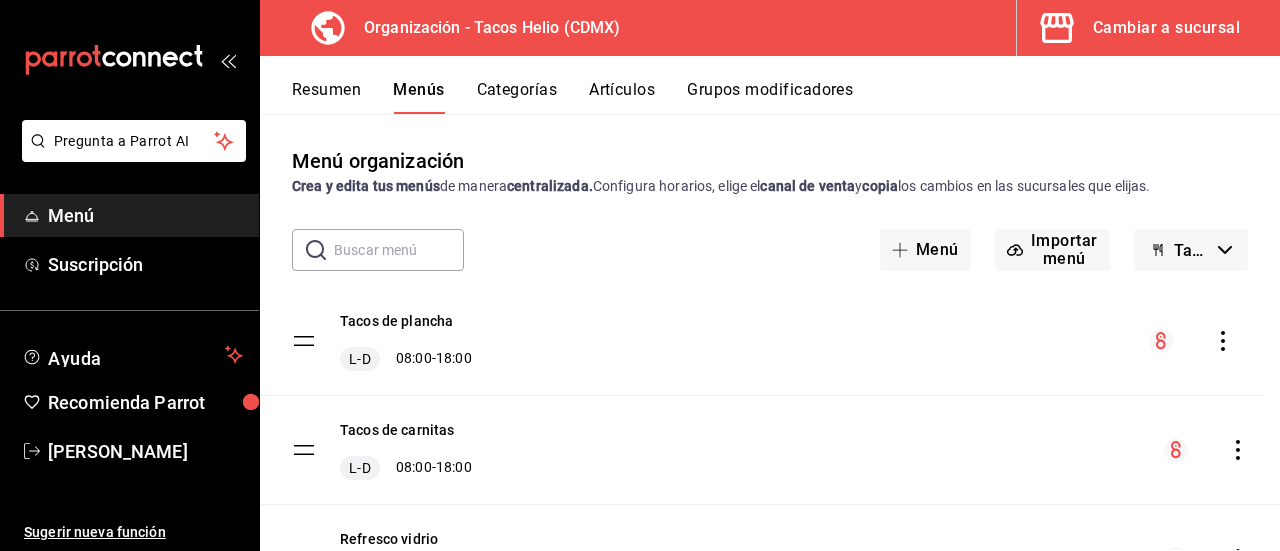click on "Tacos de plancha L-D 08:00  -  18:00 Tacos de carnitas L-D 08:00  -  18:00 Refresco vidrio L-D 08:00  -  18:00" at bounding box center (770, 450) 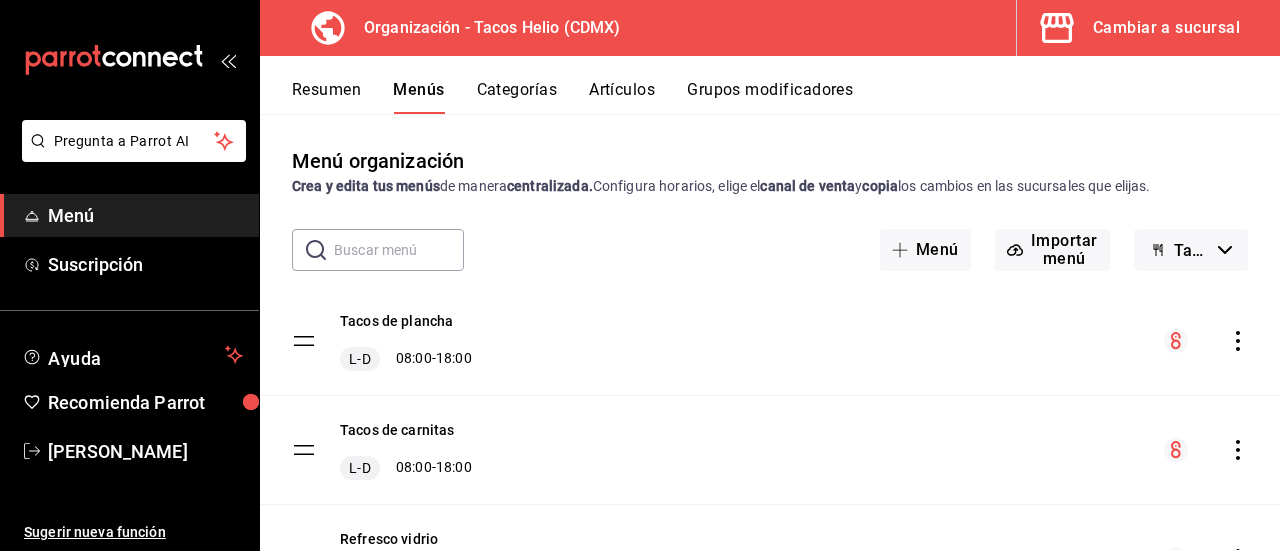 click on "Tacos de plancha L-D 08:00  -  18:00 Tacos de carnitas L-D 08:00  -  18:00 Refresco vidrio L-D 08:00  -  18:00" at bounding box center (770, 450) 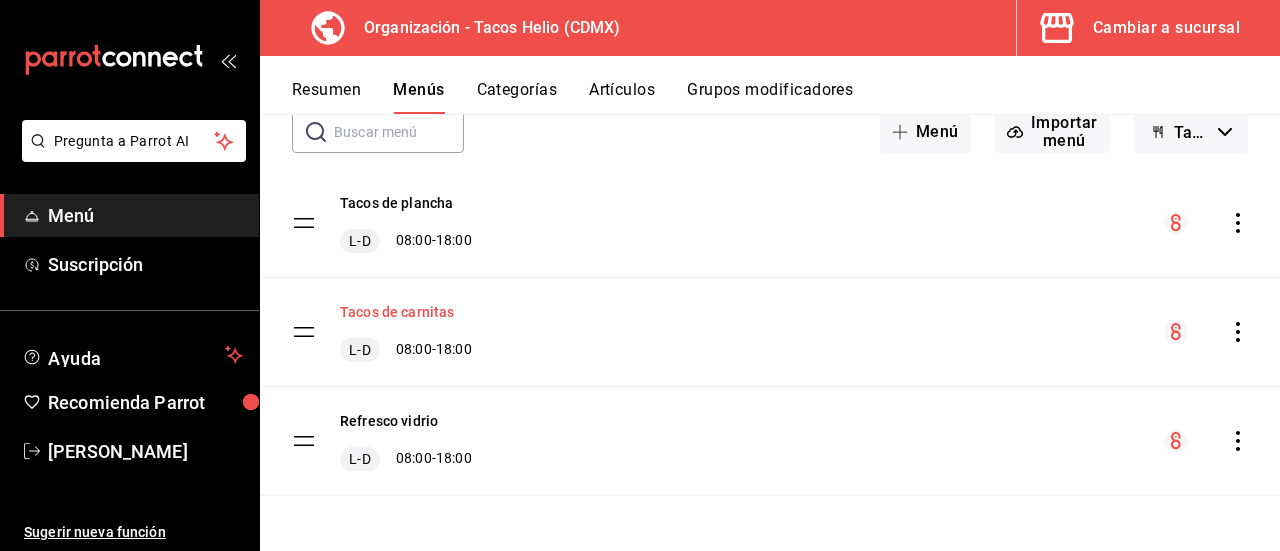click on "Tacos de carnitas" at bounding box center (397, 312) 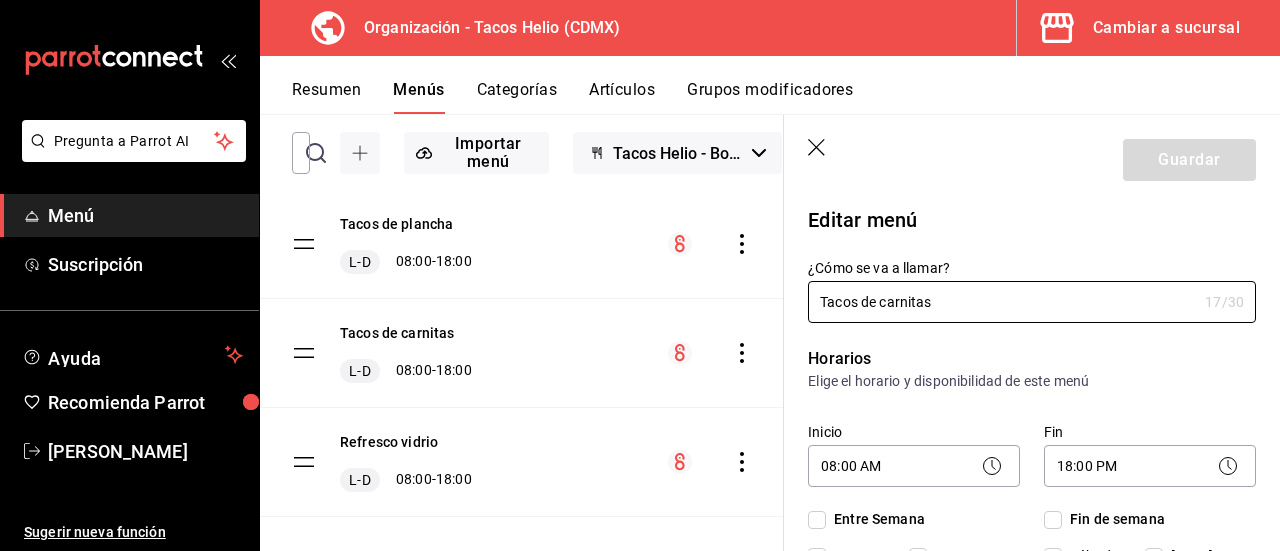 checkbox on "true" 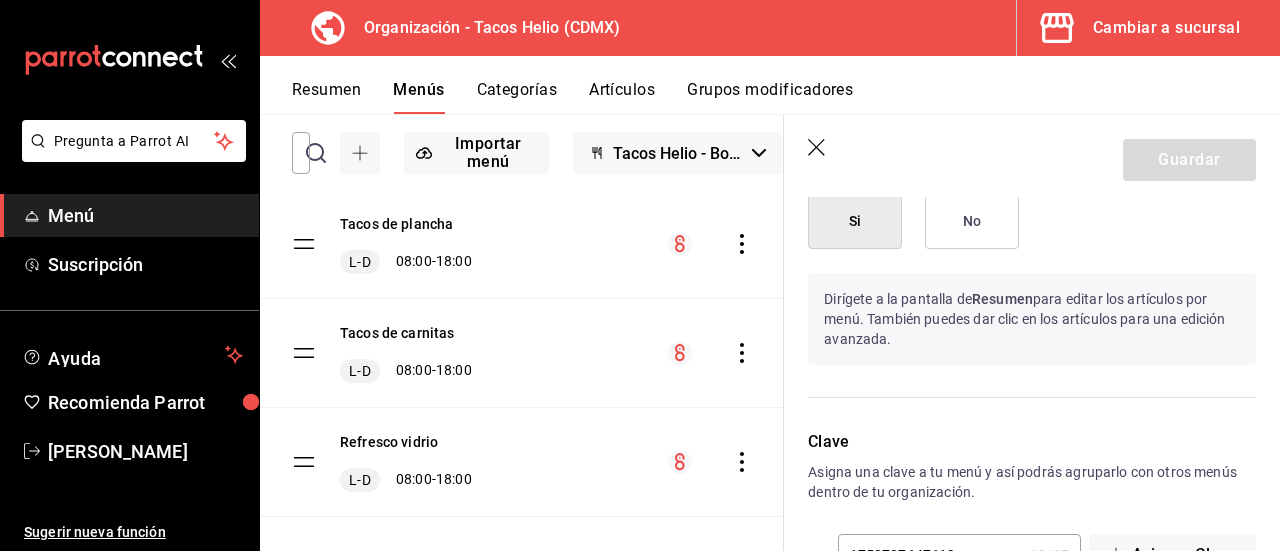 scroll, scrollTop: 1640, scrollLeft: 0, axis: vertical 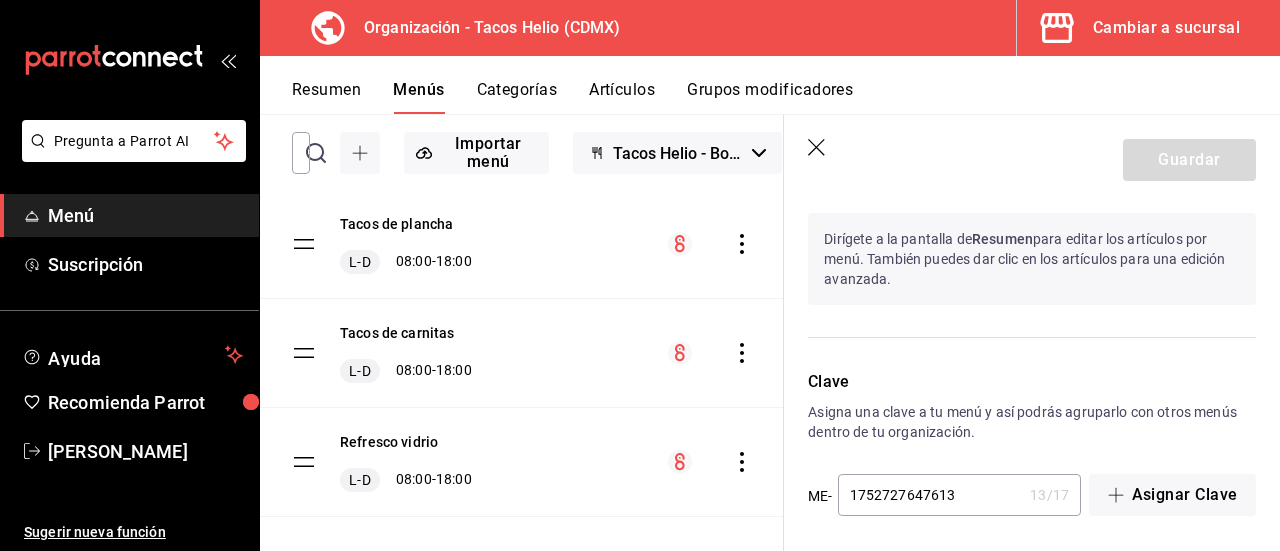 click on "Resumen Menús Categorías Artículos Grupos modificadores" at bounding box center (770, 85) 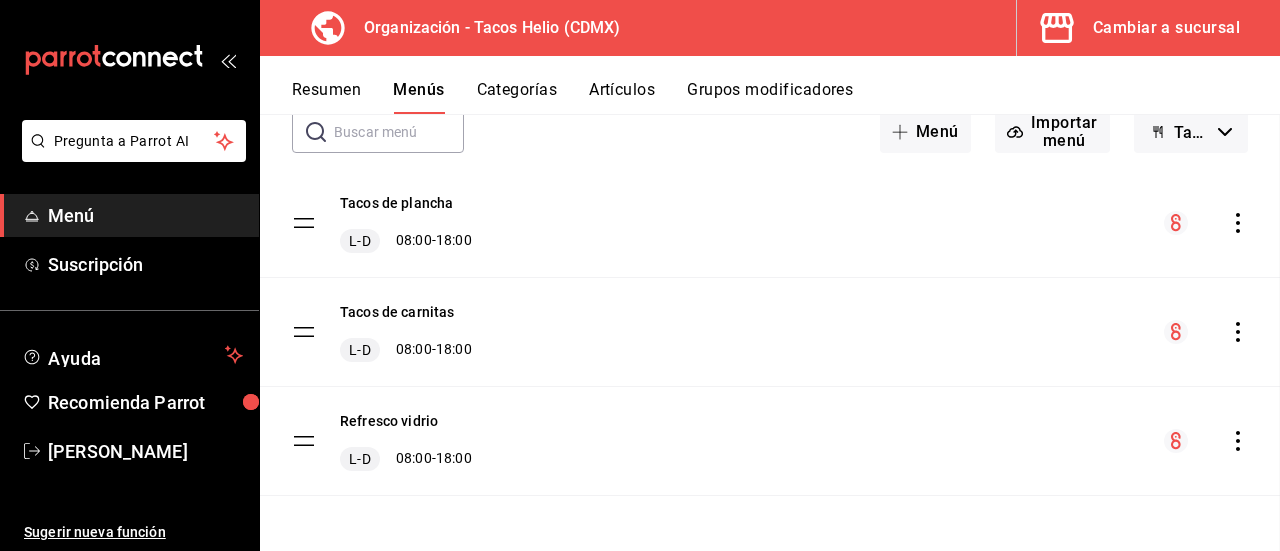 checkbox on "false" 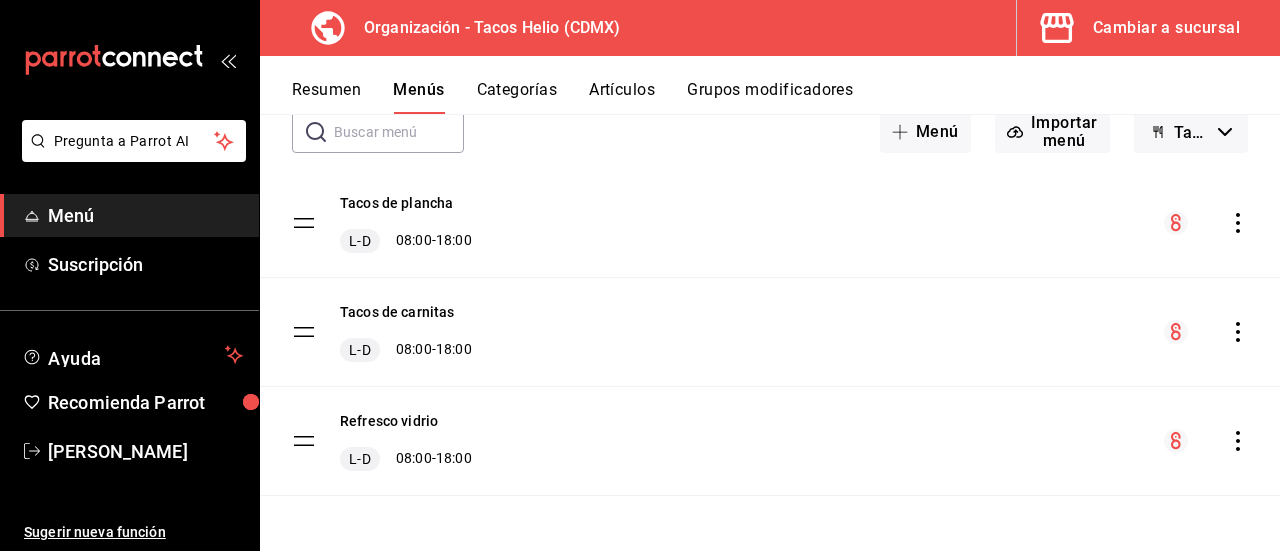 click on "Artículos" at bounding box center [622, 97] 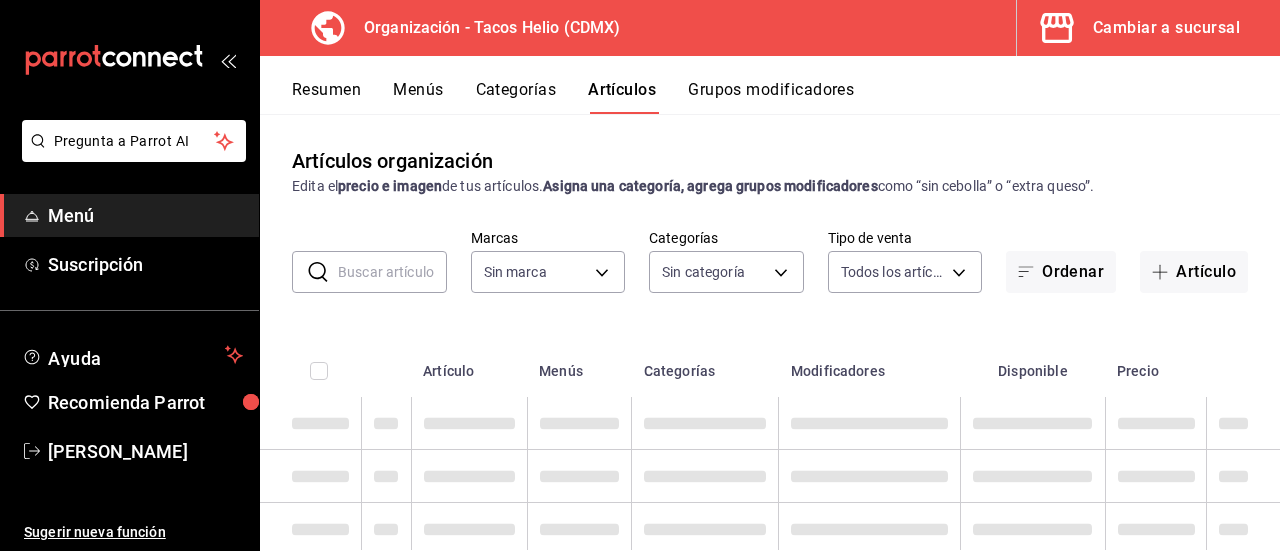 type on "c08c2281-c625-4f38-a2fe-92219e8a615f" 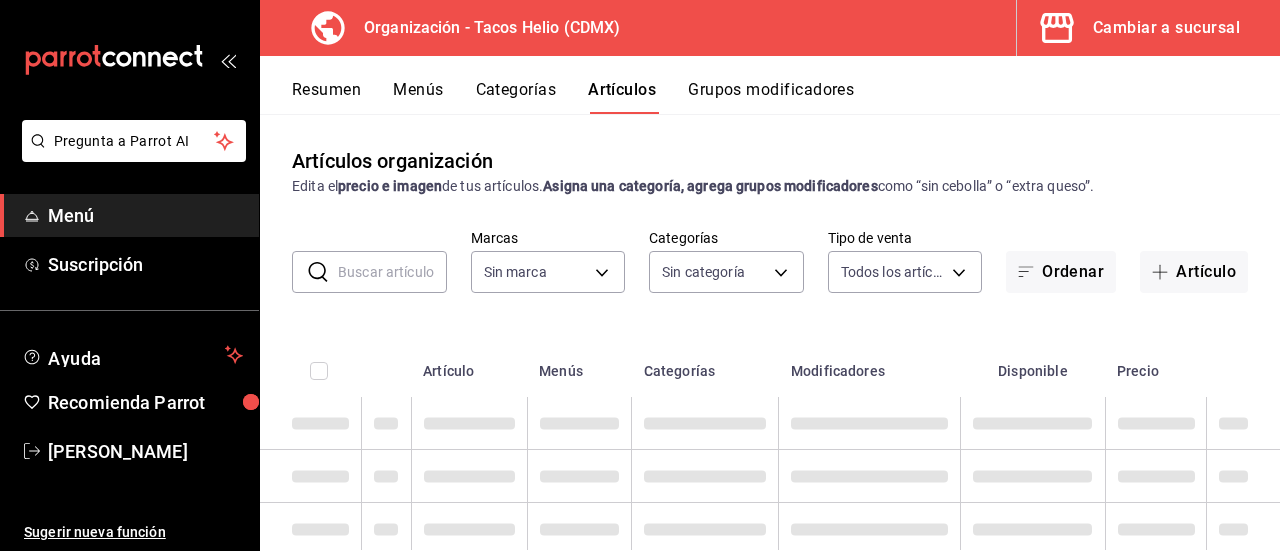 type on "2f5e5ce8-e4ad-4bdb-ab51-4f179c53be52,b7aca2a8-52a3-4d36-a43c-f249d9257197,f33203e3-4135-4b05-9b4e-6c3e4710152f,af8a550d-c503-489f-a31c-99317b7f9026,470c3115-8bca-420e-bd30-a0313ccee99d,2e798676-5903-4a6c-b517-a030b02357af,14b496e0-2afa-496a-a3a2-eed216a3802d,40709bc4-6f35-4d70-be70-d8cd26a62fa3,3e1896eb-6c27-4ca2-8d9d-be299d31ec1f,edb40780-d9cb-499e-85f3-a6f1e2faba4f,78f96ed4-432c-47f6-aa95-8f6cea37863b,91962176-92f0-4e61-8473-8e0f694702c3,ef8a0e99-1be4-467d-a510-1193c13c6cca,cf3c5369-917c-4aa9-b12f-5c83513d9856,108d387b-18ec-45f7-8009-6fc070b72872,6ed7f04c-afb5-4cd2-b1a6-ca70562a310e,6a44f66e-74cc-4b6c-8999-91dbd13e35f9,1375ffe8-18ce-47a1-bf29-9e810d1a85ba,70e3eb02-c96b-4bb7-abfe-142c1e4c55ba,8019a988-75be-4b81-8e9a-ebf734056406" 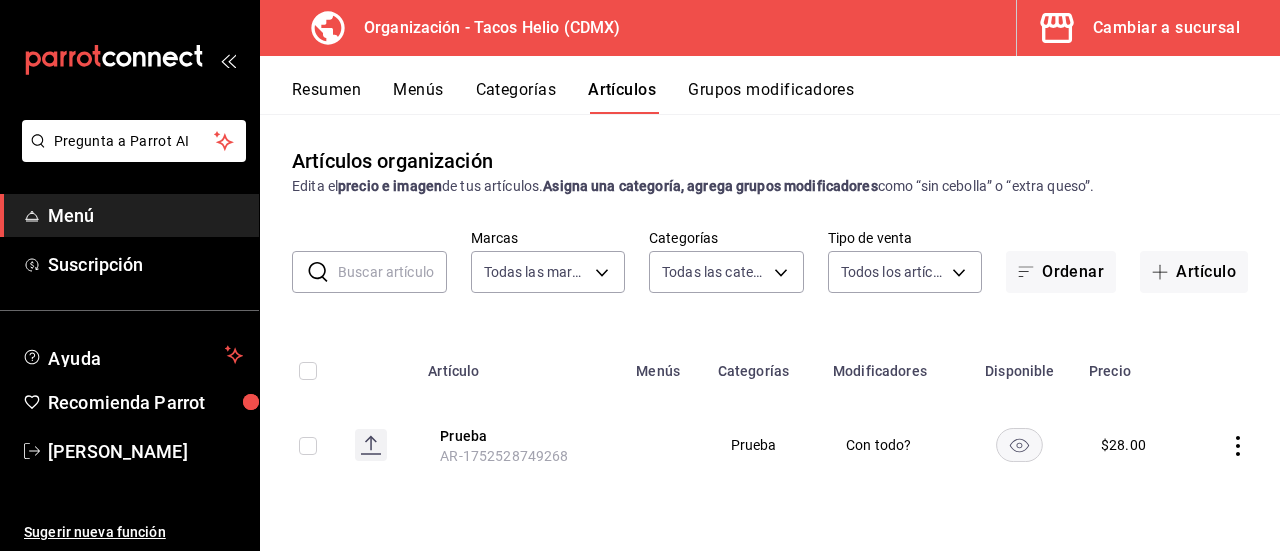 click 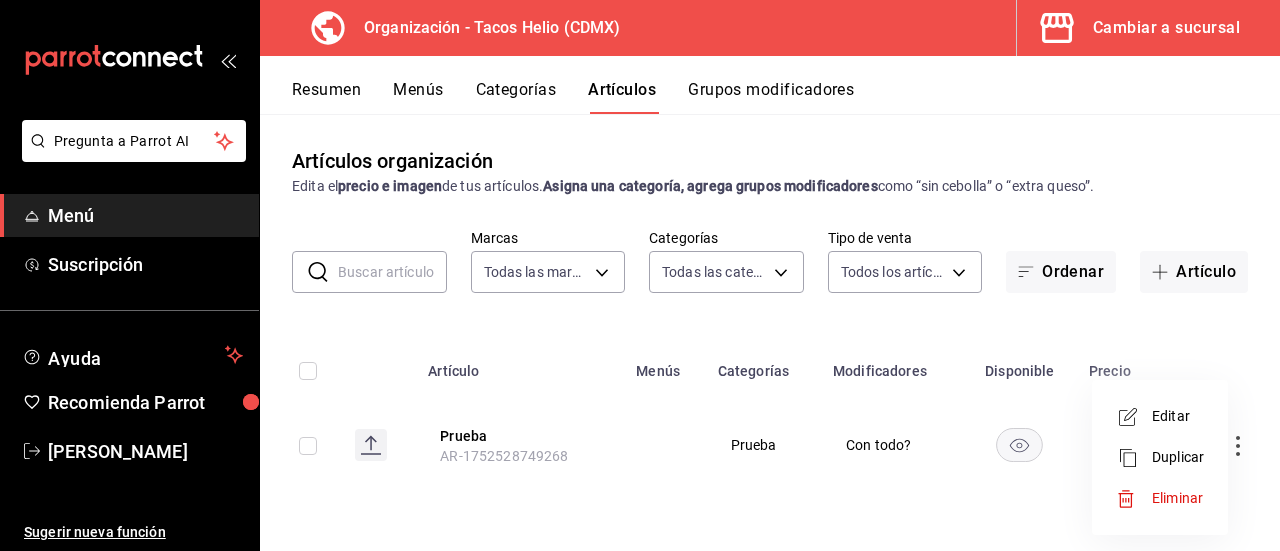 click at bounding box center (640, 275) 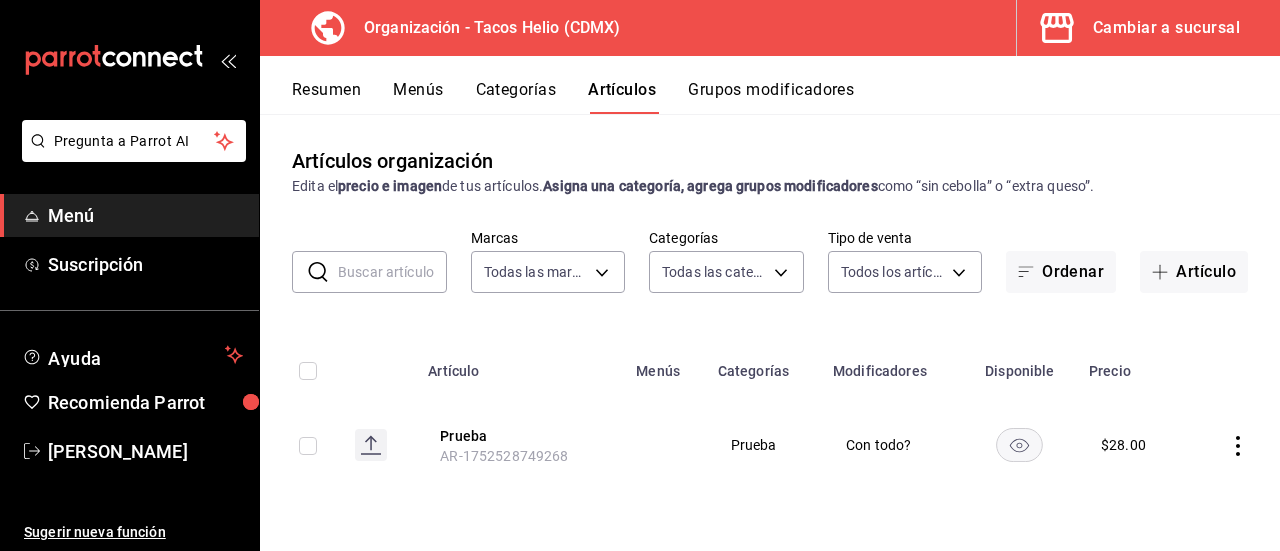 click 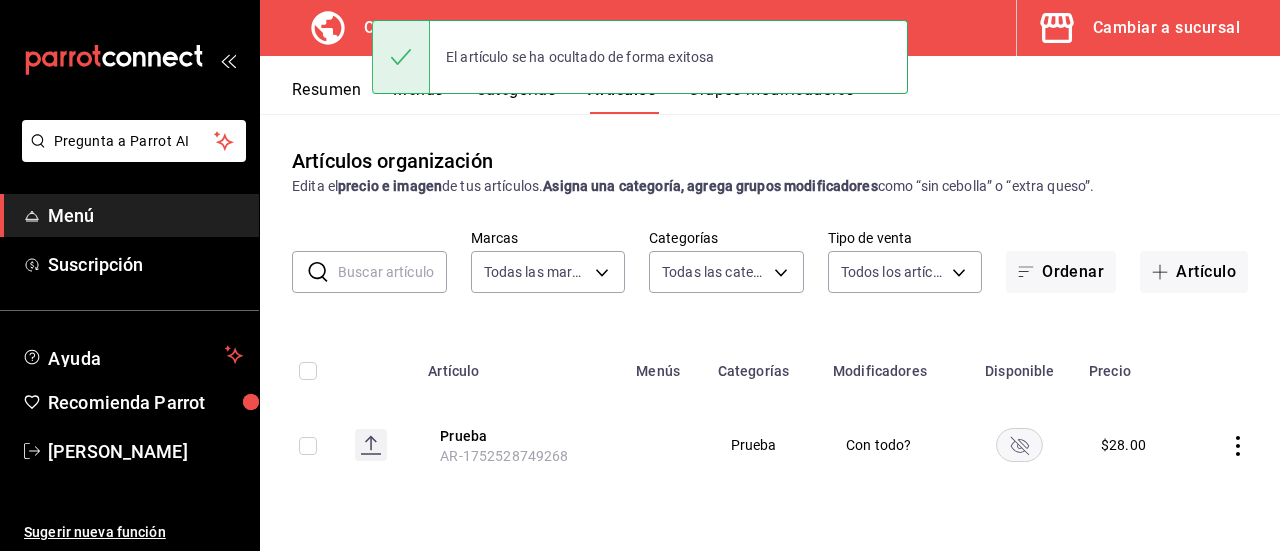 click 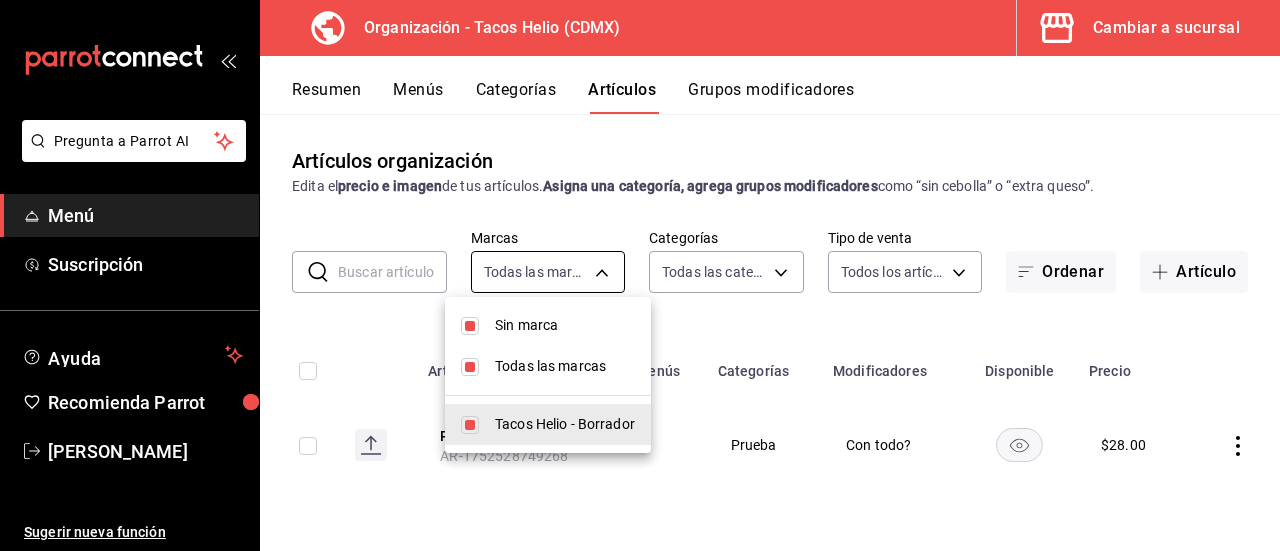 click on "Pregunta a Parrot AI Menú   Suscripción   Ayuda Recomienda Parrot   Heliodoro Perez   Sugerir nueva función   Organización - Tacos Helio (CDMX) Cambiar a sucursal Resumen Menús Categorías Artículos Grupos modificadores Artículos organización Edita el  precio e imagen  de tus artículos.  Asigna una categoría, agrega grupos modificadores  como “sin cebolla” o “extra queso”. ​ ​ Marcas Todas las marcas, Sin marca c08c2281-c625-4f38-a2fe-92219e8a615f Categorías Todas las categorías, Sin categoría Tipo de venta Todos los artículos ALL Ordenar Artículo Artículo Menús Categorías Modificadores Disponible Precio Prueba AR-1752528749268 Prueba Con todo? $ 28.00 Guardar GANA 1 MES GRATIS EN TU SUSCRIPCIÓN AQUÍ ¿Recuerdas cómo empezó tu restaurante?
Hoy puedes ayudar a un colega a tener el mismo cambio que tú viviste.
Recomienda Parrot directamente desde tu Portal Administrador.
Es fácil y rápido.
🎁 Por cada restaurante que se una, ganas 1 mes gratis. Ver video tutorial Menú" at bounding box center (640, 275) 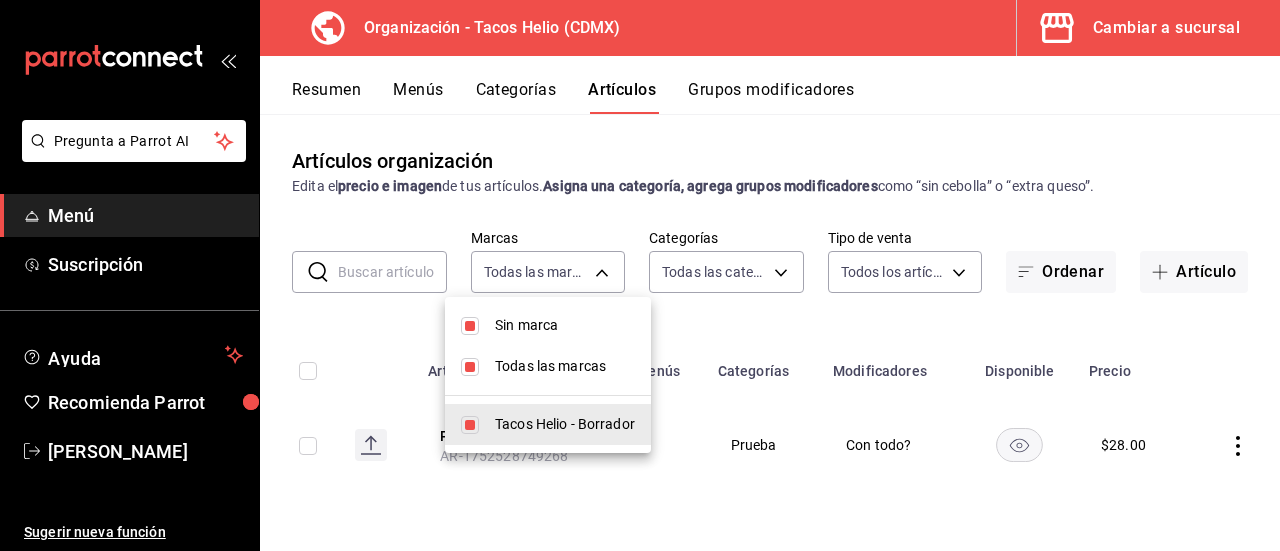click on "Todas las marcas" at bounding box center [565, 366] 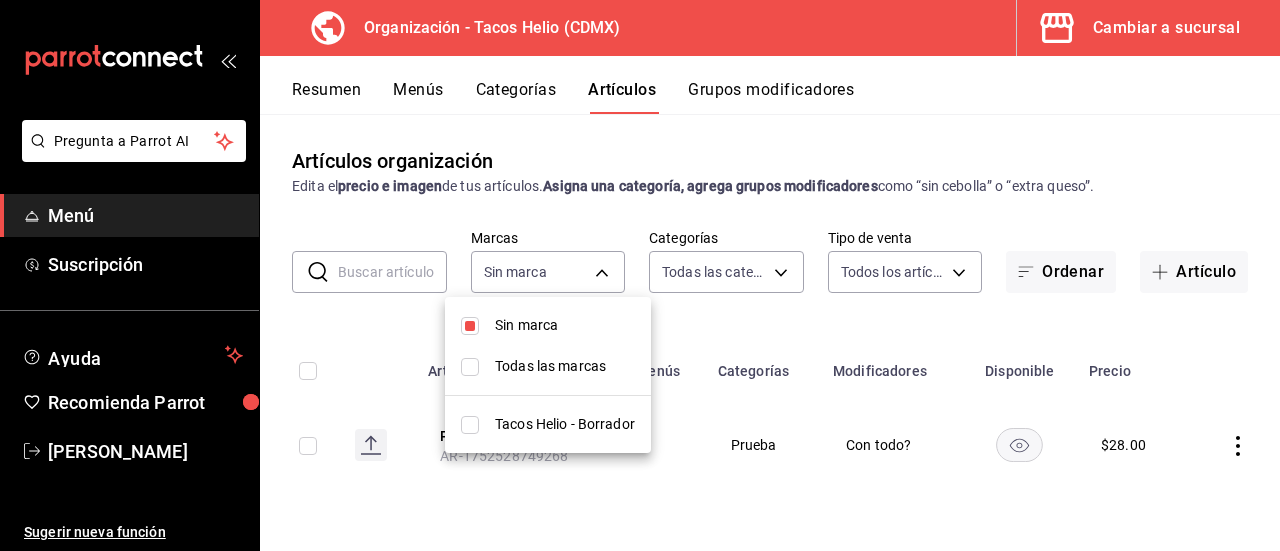 click at bounding box center (640, 275) 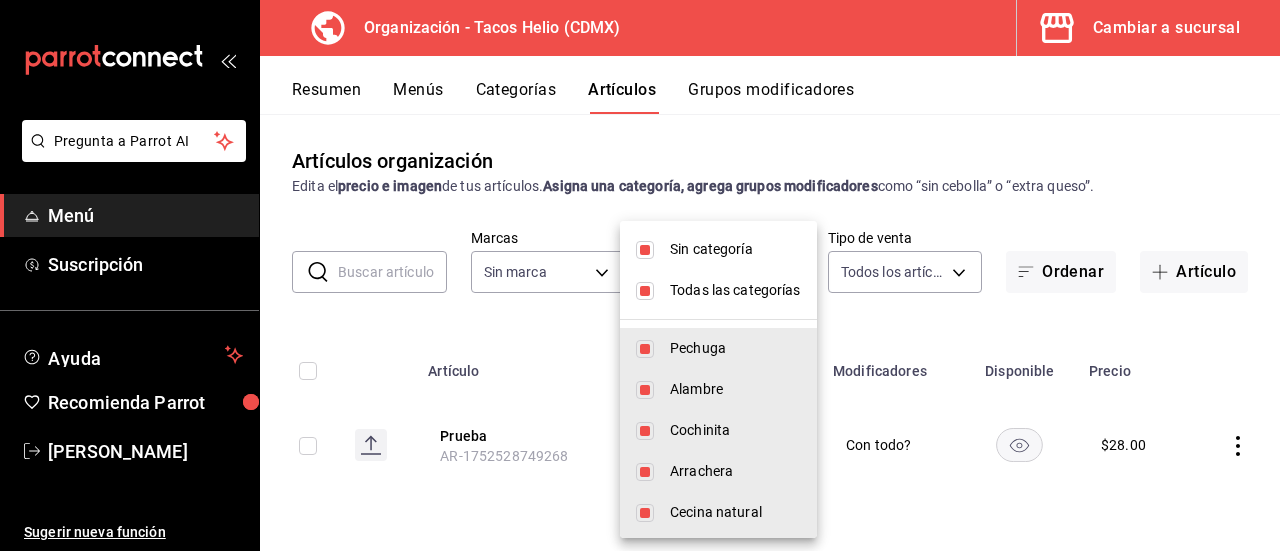 click on "Pregunta a Parrot AI Menú   Suscripción   Ayuda Recomienda Parrot   Heliodoro Perez   Sugerir nueva función   Organización - Tacos Helio (CDMX) Cambiar a sucursal Resumen Menús Categorías Artículos Grupos modificadores Artículos organización Edita el  precio e imagen  de tus artículos.  Asigna una categoría, agrega grupos modificadores  como “sin cebolla” o “extra queso”. ​ ​ Marcas Sin marca Categorías Todas las categorías, Sin categoría Tipo de venta Todos los artículos ALL Ordenar Artículo Artículo Menús Categorías Modificadores Disponible Precio Prueba AR-1752528749268 Prueba Con todo? $ 28.00 Guardar GANA 1 MES GRATIS EN TU SUSCRIPCIÓN AQUÍ ¿Recuerdas cómo empezó tu restaurante?
Hoy puedes ayudar a un colega a tener el mismo cambio que tú viviste.
Recomienda Parrot directamente desde tu Portal Administrador.
Es fácil y rápido.
🎁 Por cada restaurante que se una, ganas 1 mes gratis. Ver video tutorial Ir a video Pregunta a Parrot AI Menú   Suscripción   Ayuda" at bounding box center (640, 275) 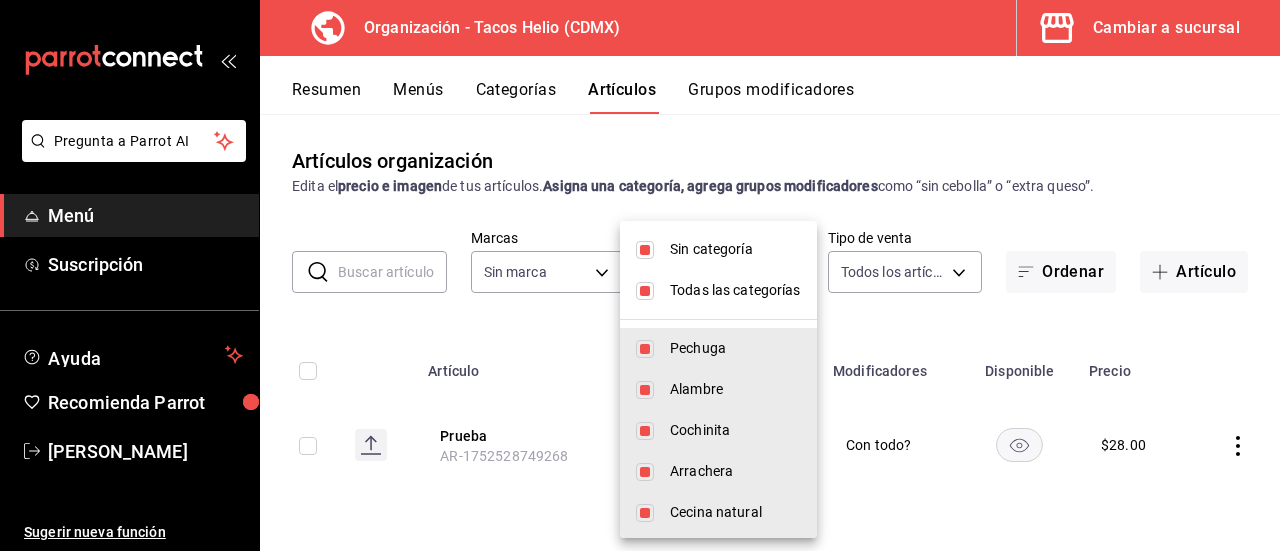 click on "Pechuga" at bounding box center [735, 348] 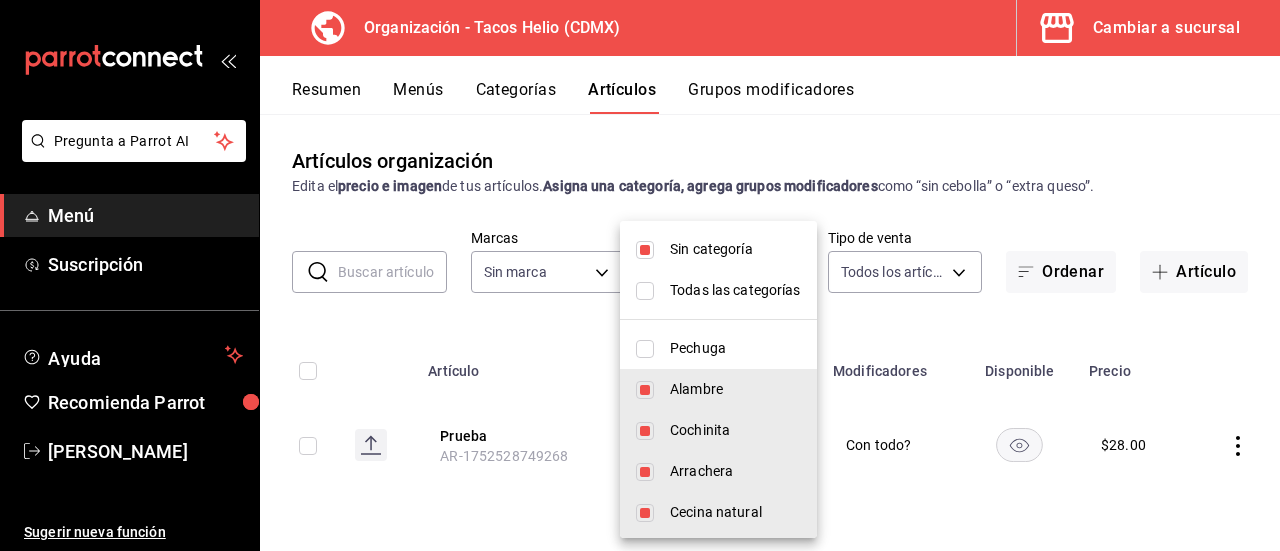click at bounding box center (645, 349) 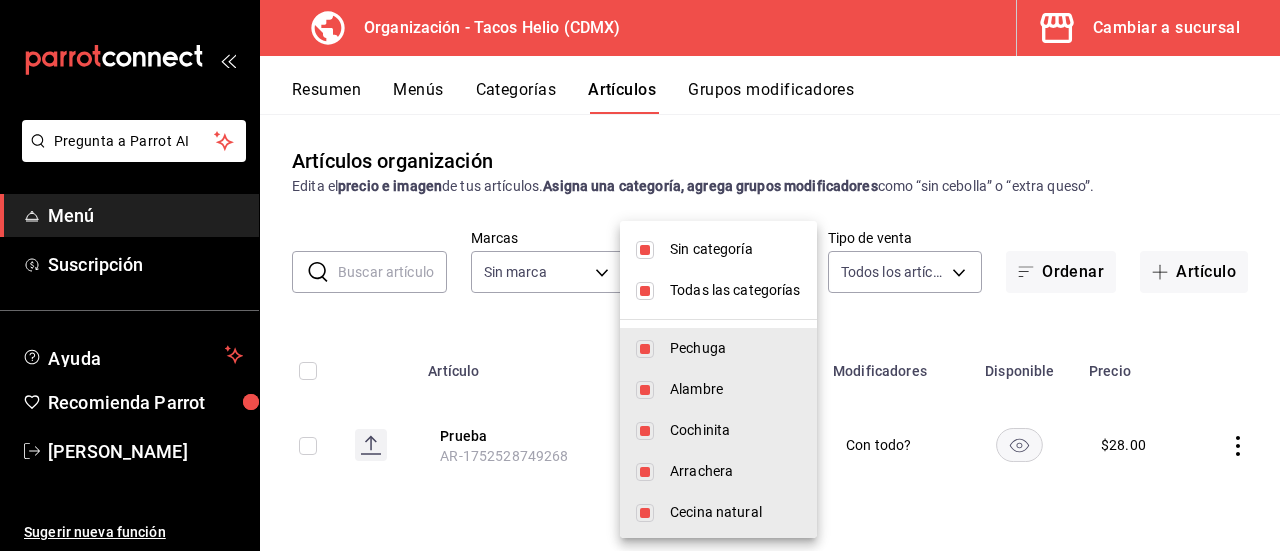 click at bounding box center (640, 275) 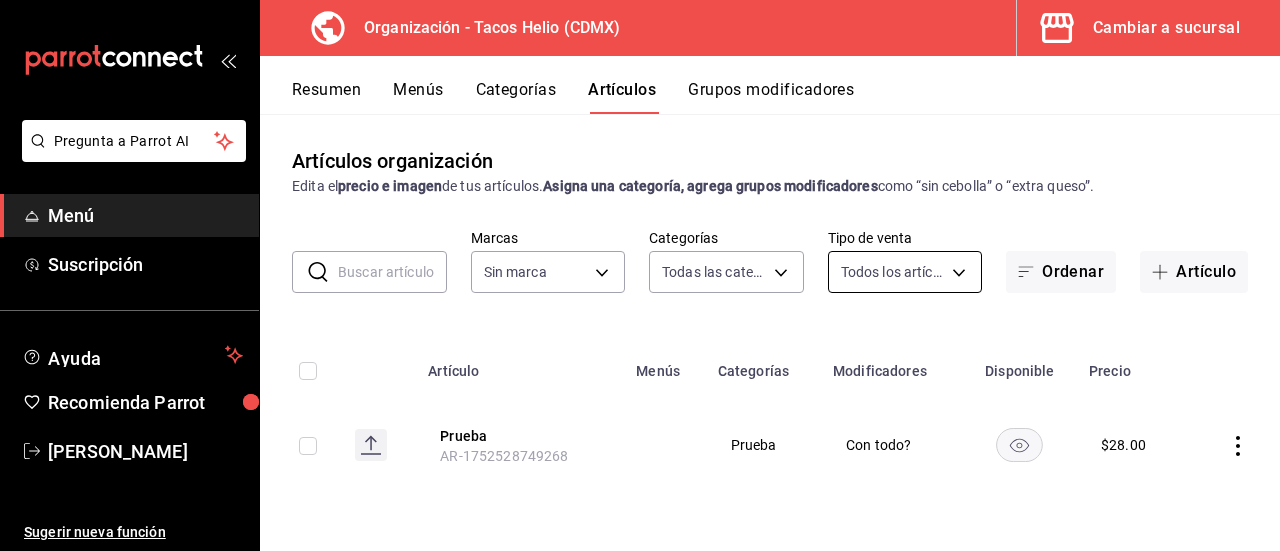click on "Pregunta a Parrot AI Menú   Suscripción   Ayuda Recomienda Parrot   Heliodoro Perez   Sugerir nueva función   Organización - Tacos Helio (CDMX) Cambiar a sucursal Resumen Menús Categorías Artículos Grupos modificadores Artículos organización Edita el  precio e imagen  de tus artículos.  Asigna una categoría, agrega grupos modificadores  como “sin cebolla” o “extra queso”. ​ ​ Marcas Sin marca Categorías Todas las categorías, Sin categoría Tipo de venta Todos los artículos ALL Ordenar Artículo Artículo Menús Categorías Modificadores Disponible Precio Prueba AR-1752528749268 Prueba Con todo? $ 28.00 Guardar GANA 1 MES GRATIS EN TU SUSCRIPCIÓN AQUÍ ¿Recuerdas cómo empezó tu restaurante?
Hoy puedes ayudar a un colega a tener el mismo cambio que tú viviste.
Recomienda Parrot directamente desde tu Portal Administrador.
Es fácil y rápido.
🎁 Por cada restaurante que se una, ganas 1 mes gratis. Ver video tutorial Ir a video Pregunta a Parrot AI Menú   Suscripción   Ayuda" at bounding box center [640, 275] 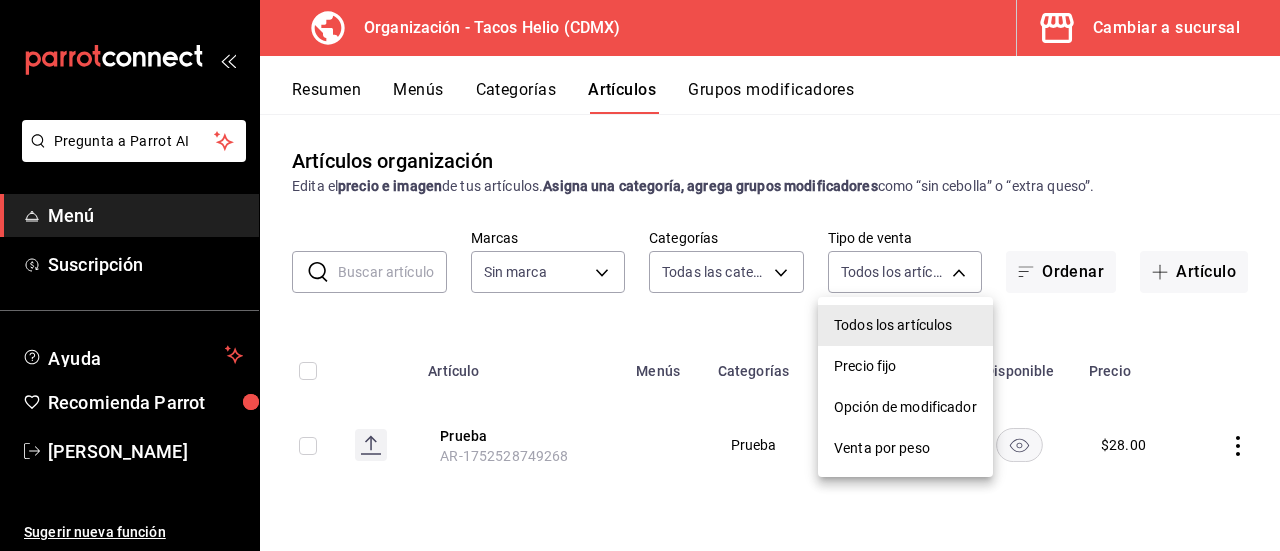 click at bounding box center [640, 275] 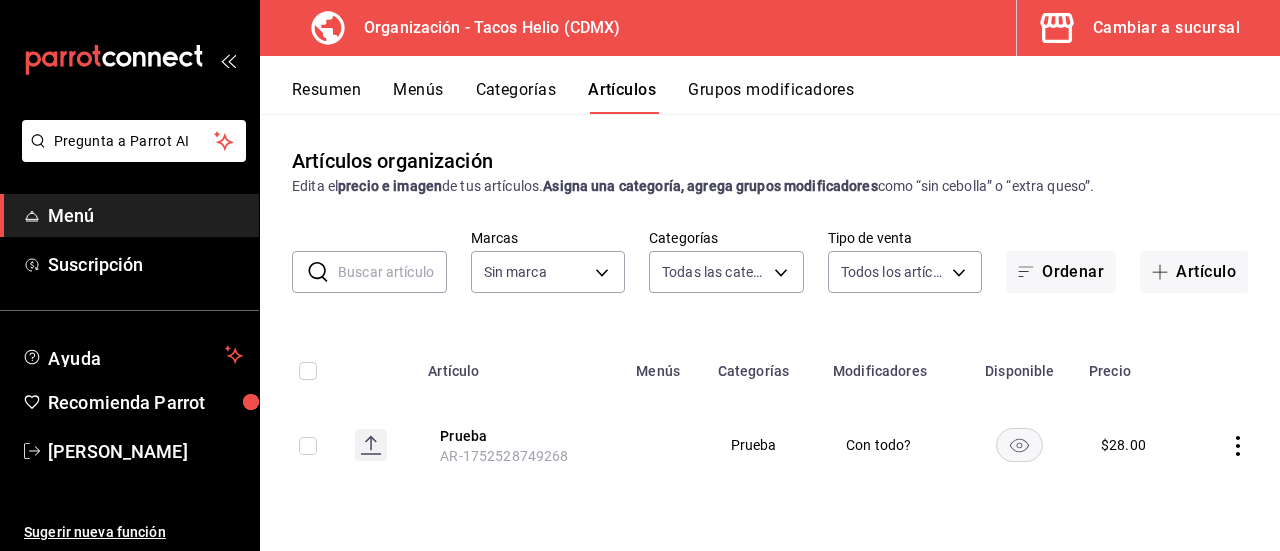 click at bounding box center (392, 272) 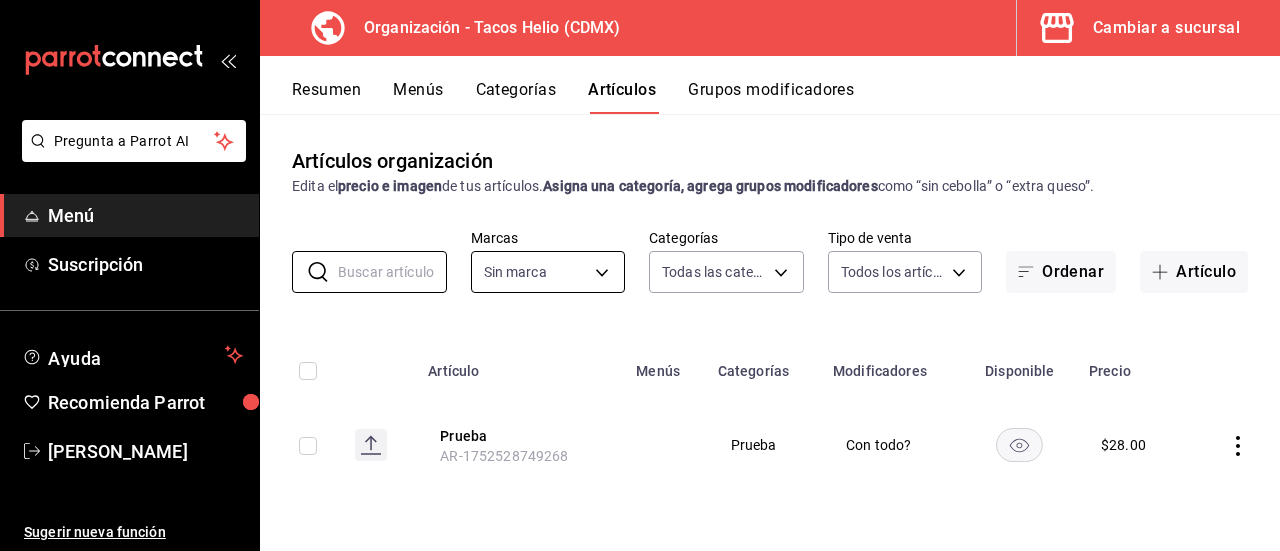 click on "Pregunta a Parrot AI Menú   Suscripción   Ayuda Recomienda Parrot   Heliodoro Perez   Sugerir nueva función   Organización - Tacos Helio (CDMX) Cambiar a sucursal Resumen Menús Categorías Artículos Grupos modificadores Artículos organización Edita el  precio e imagen  de tus artículos.  Asigna una categoría, agrega grupos modificadores  como “sin cebolla” o “extra queso”. ​ ​ Marcas Sin marca Categorías Todas las categorías, Sin categoría Tipo de venta Todos los artículos ALL Ordenar Artículo Artículo Menús Categorías Modificadores Disponible Precio Prueba AR-1752528749268 Prueba Con todo? $ 28.00 Guardar GANA 1 MES GRATIS EN TU SUSCRIPCIÓN AQUÍ ¿Recuerdas cómo empezó tu restaurante?
Hoy puedes ayudar a un colega a tener el mismo cambio que tú viviste.
Recomienda Parrot directamente desde tu Portal Administrador.
Es fácil y rápido.
🎁 Por cada restaurante que se una, ganas 1 mes gratis. Ver video tutorial Ir a video Pregunta a Parrot AI Menú   Suscripción   Ayuda" at bounding box center [640, 275] 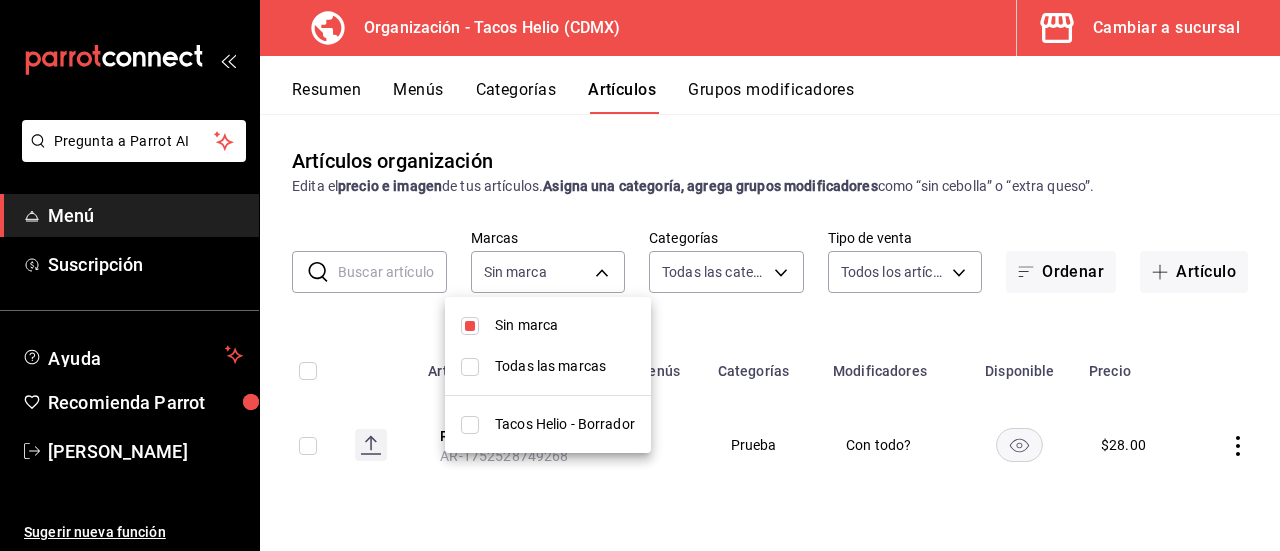 click at bounding box center (470, 425) 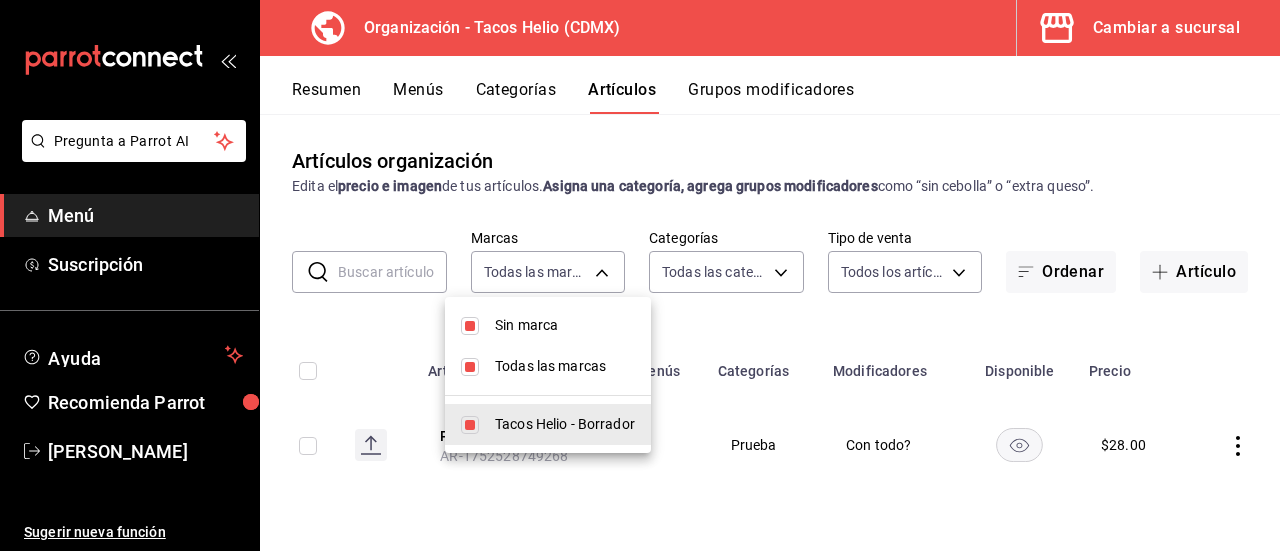 click at bounding box center [640, 275] 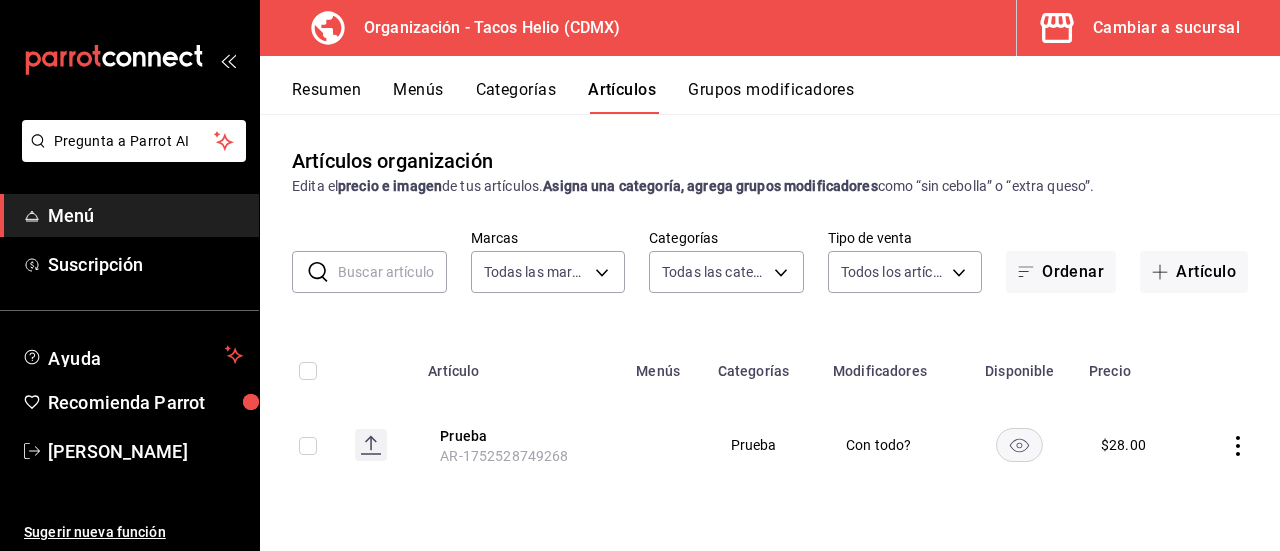 click 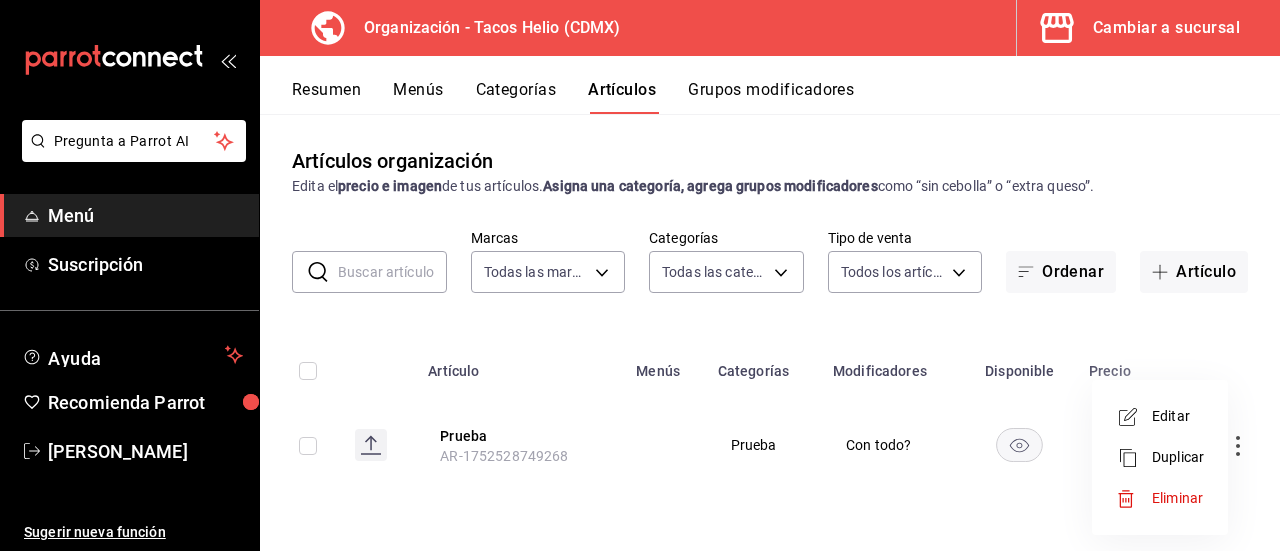 click at bounding box center (640, 275) 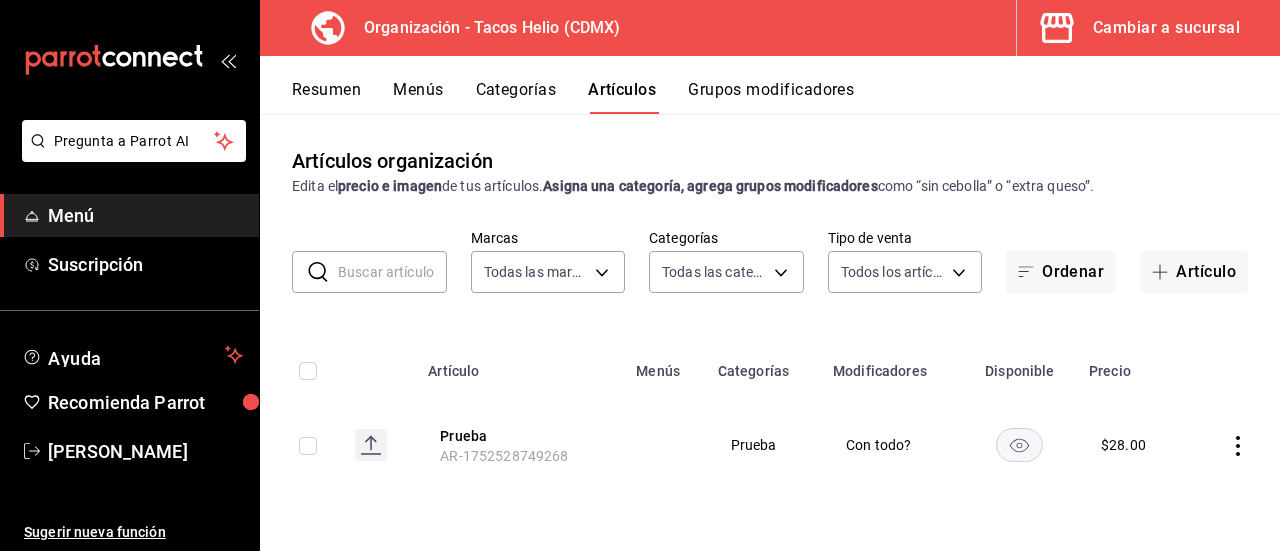 click on "Con todo?" at bounding box center [892, 445] 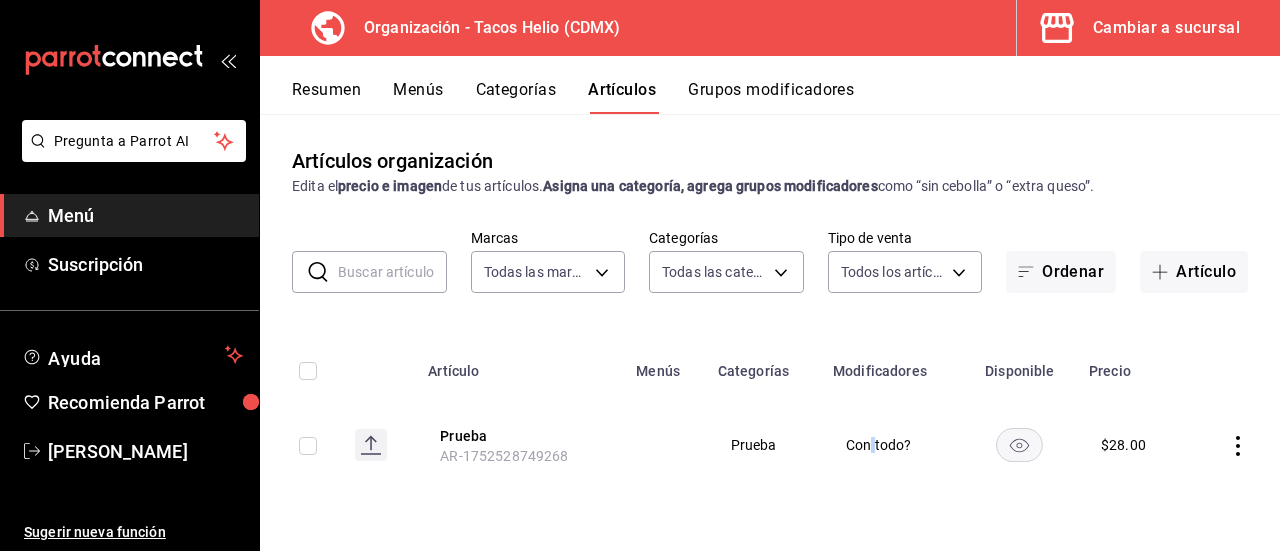 click on "Con todo?" at bounding box center (892, 445) 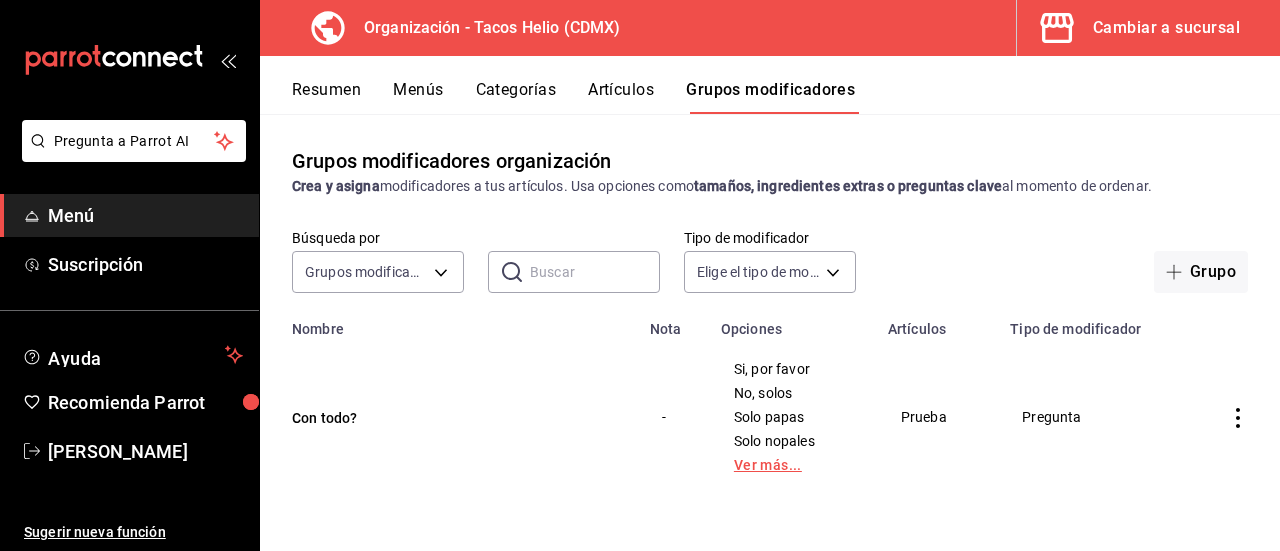 click on "Ver más..." at bounding box center [792, 465] 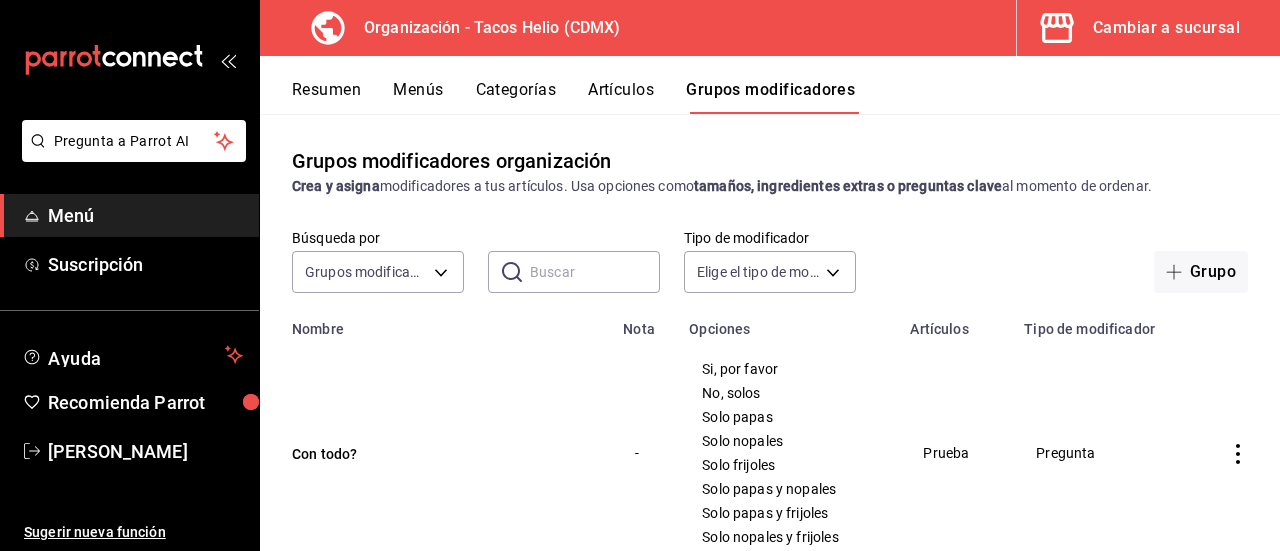 scroll, scrollTop: 67, scrollLeft: 0, axis: vertical 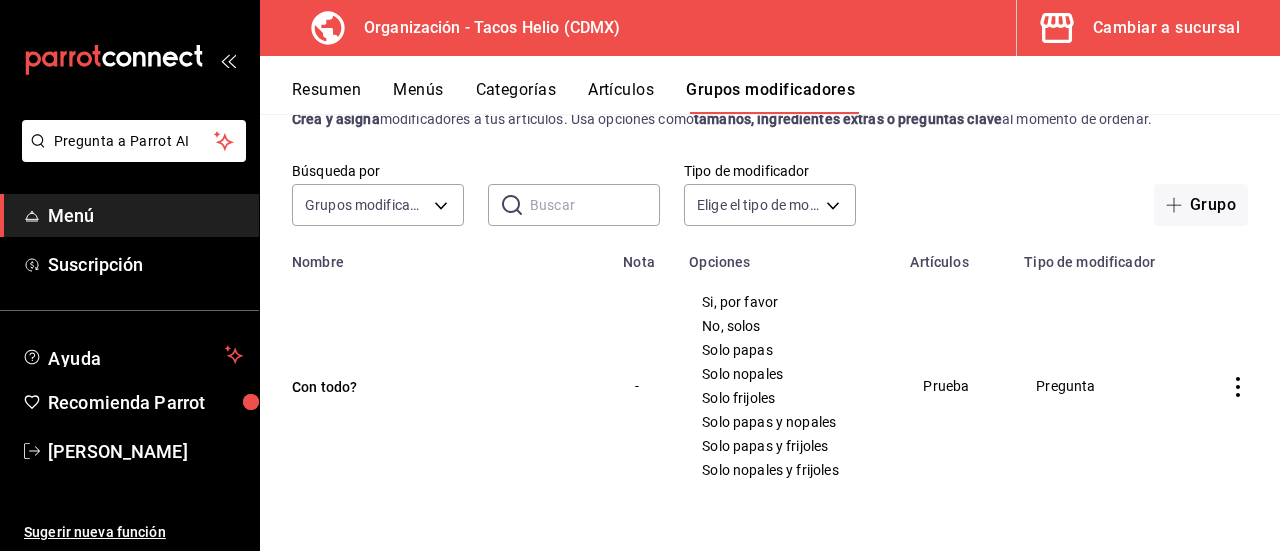 click 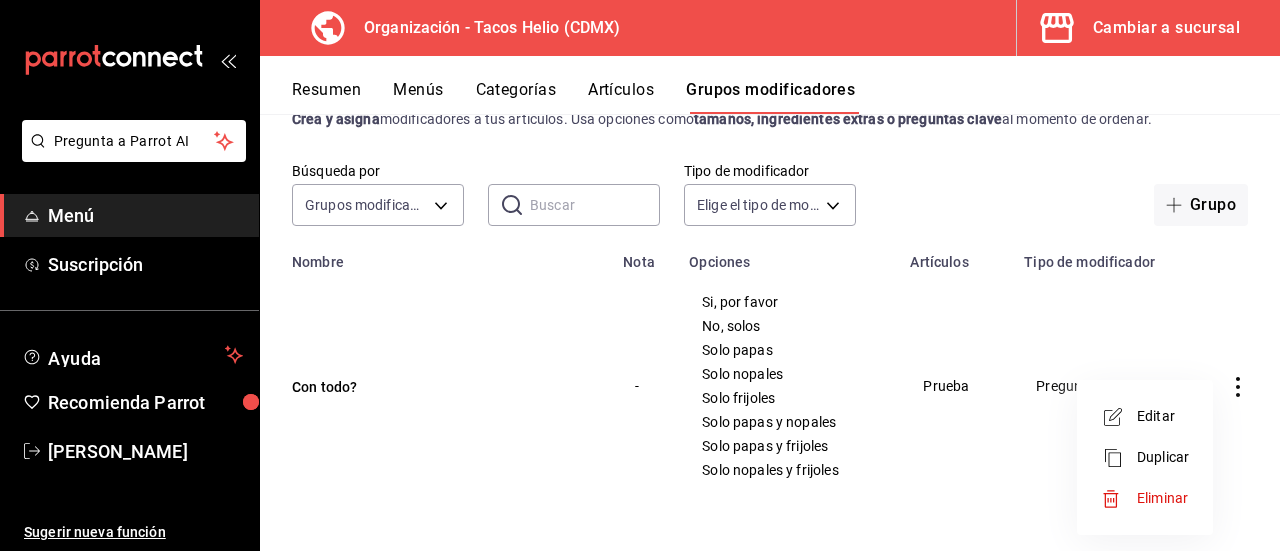click at bounding box center [640, 275] 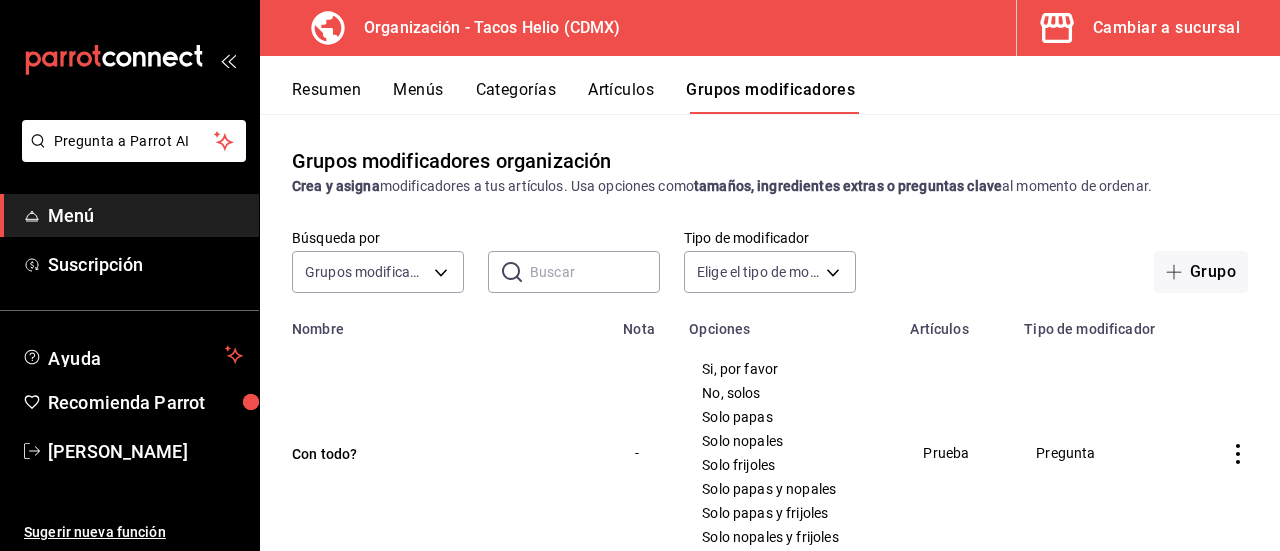 scroll, scrollTop: 1, scrollLeft: 0, axis: vertical 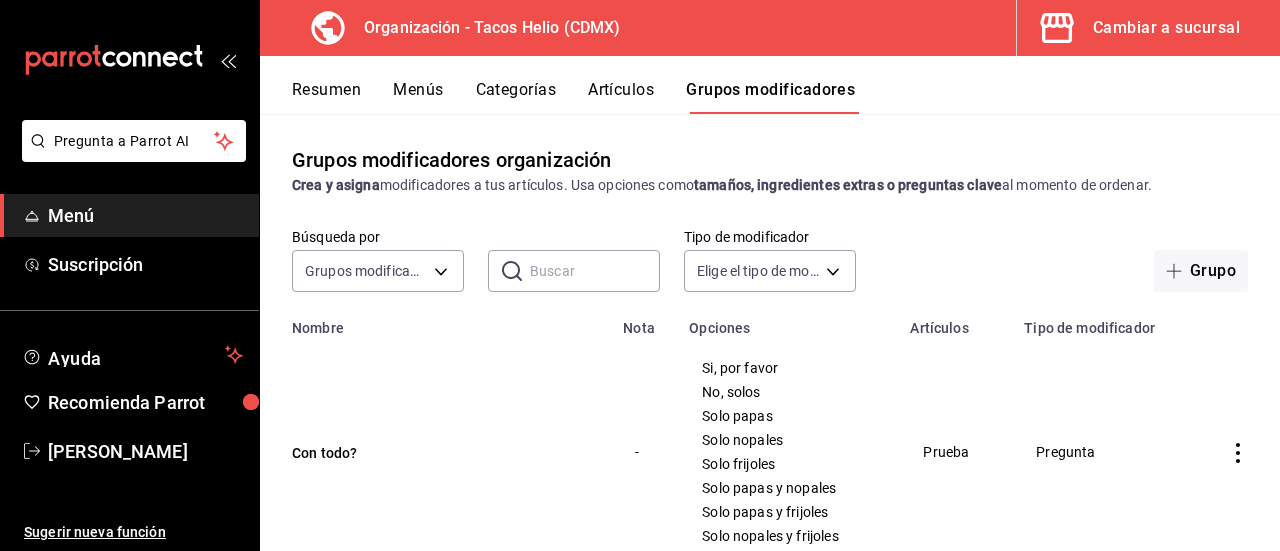 click on "Menús" at bounding box center [418, 97] 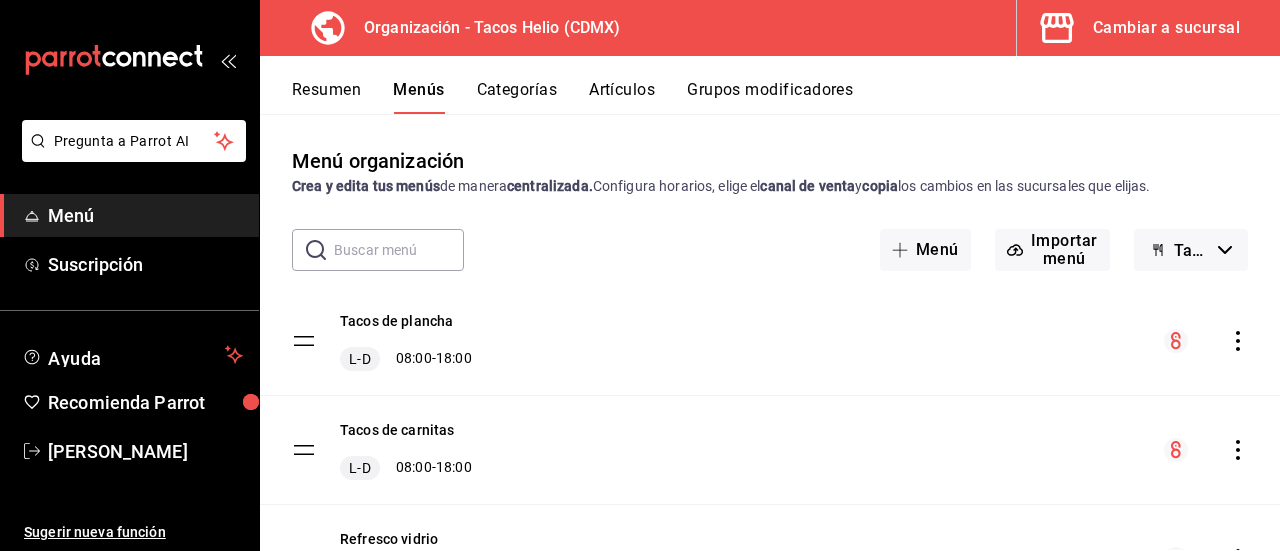 click at bounding box center [1061, 28] 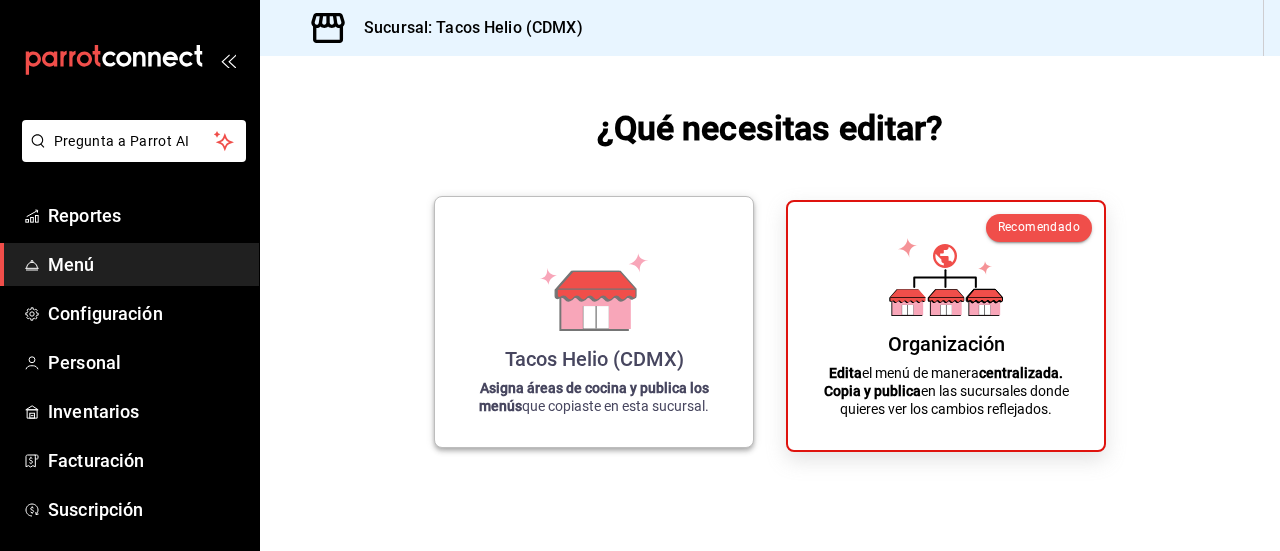 click 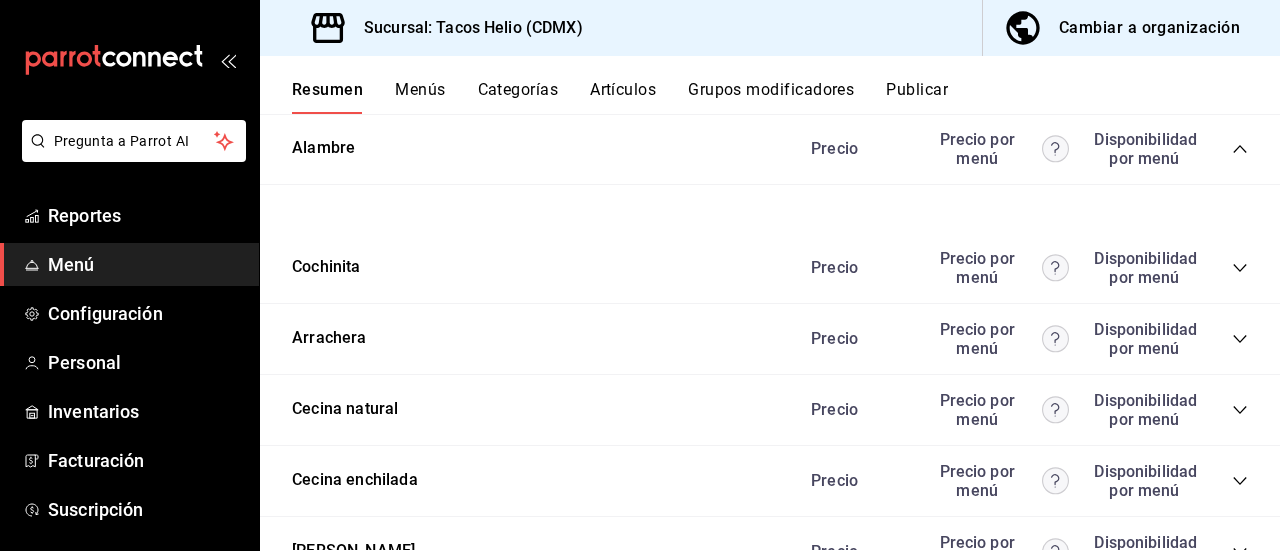 scroll, scrollTop: 153, scrollLeft: 0, axis: vertical 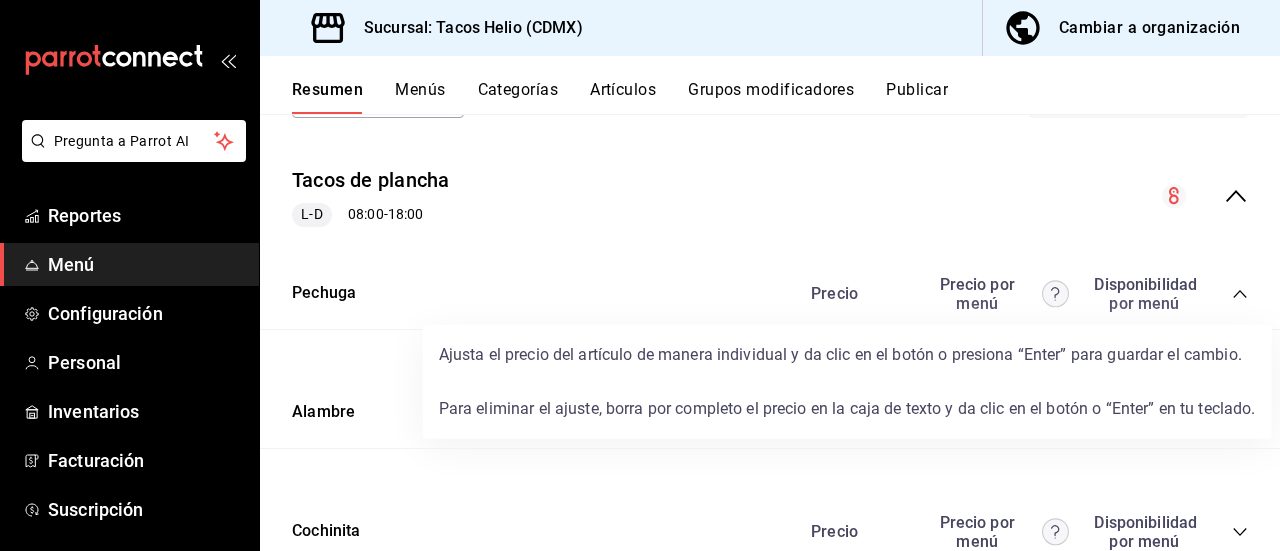 click 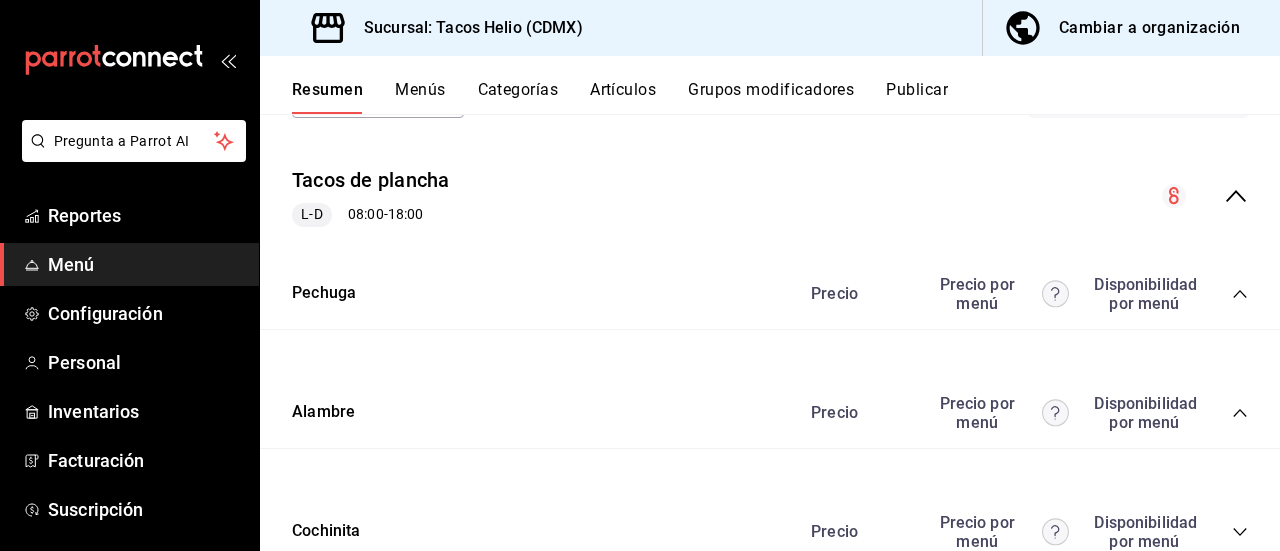 click on "Grupos modificadores" at bounding box center [771, 97] 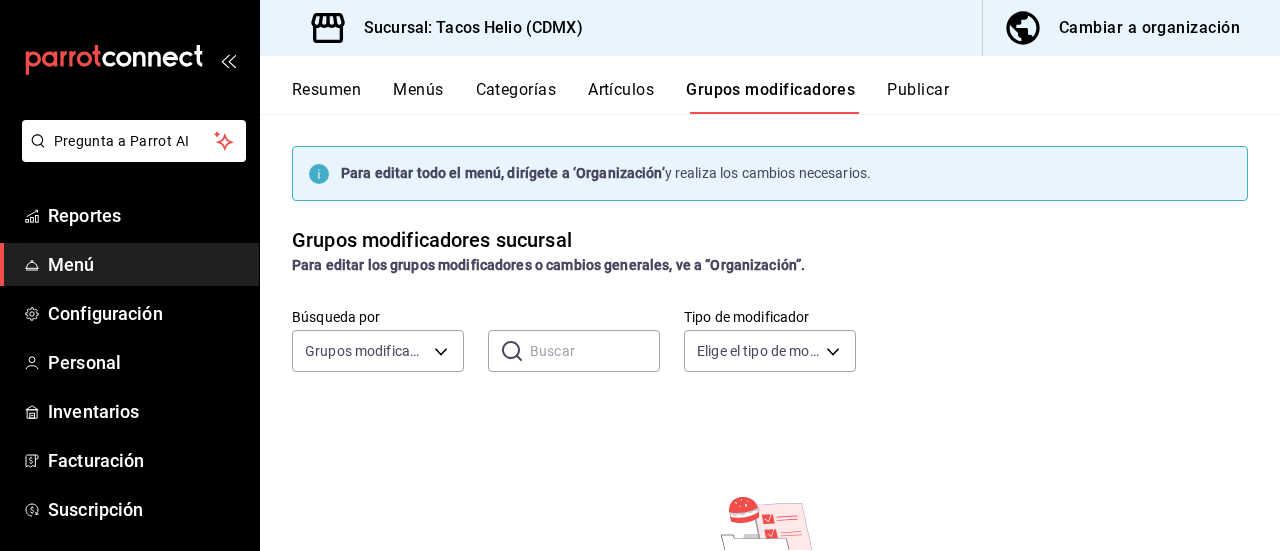 click on "Cambiar a organización" at bounding box center [1149, 28] 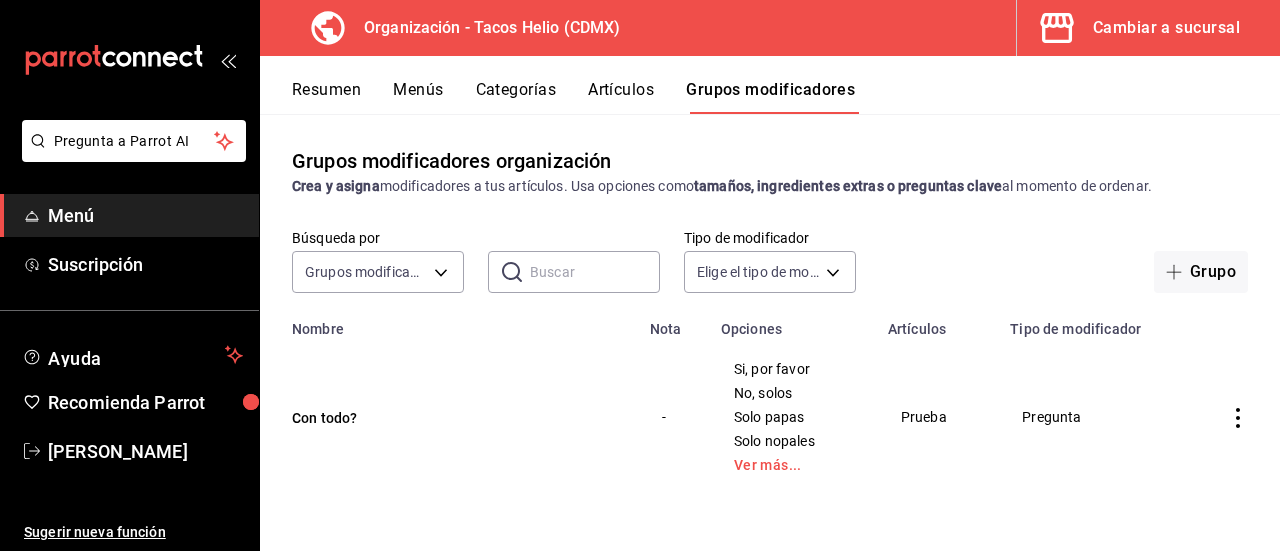 click 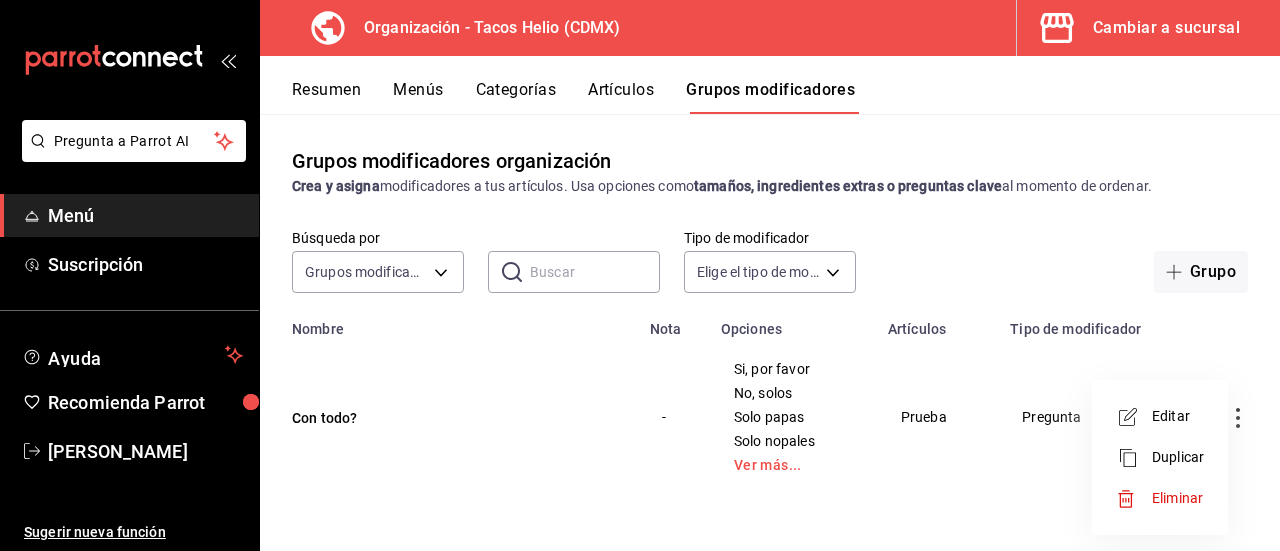 click at bounding box center (640, 275) 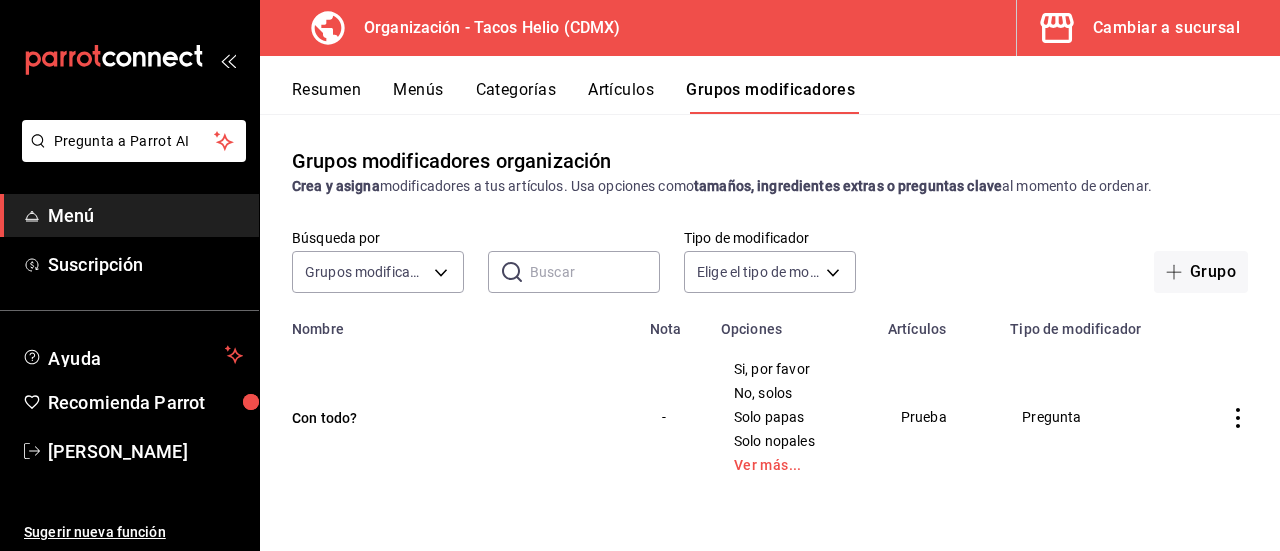 click 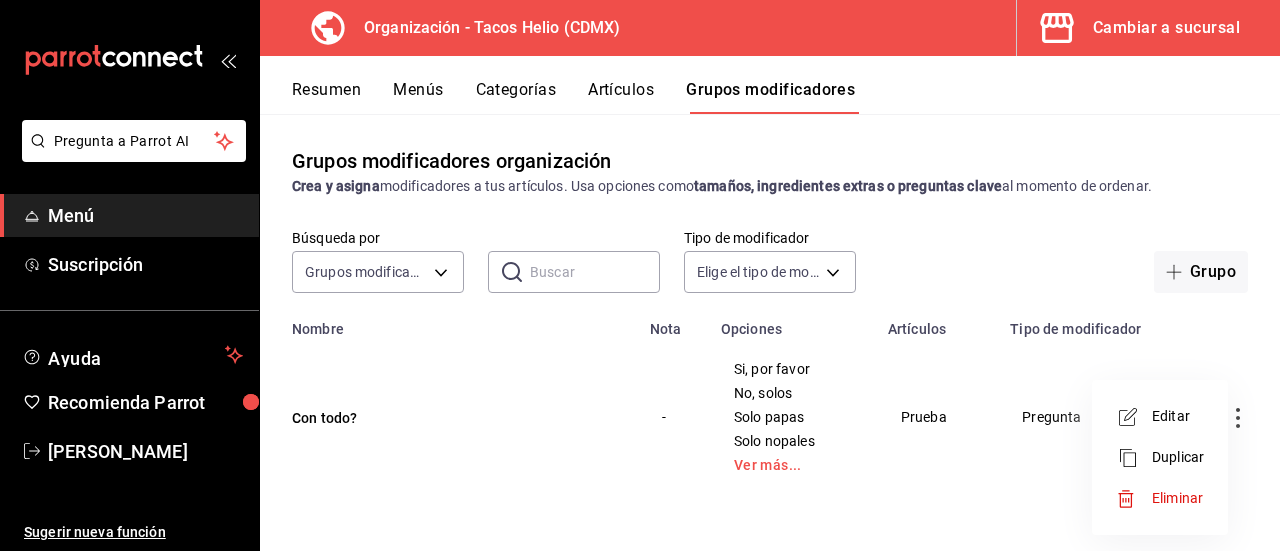 click on "Editar" at bounding box center [1178, 416] 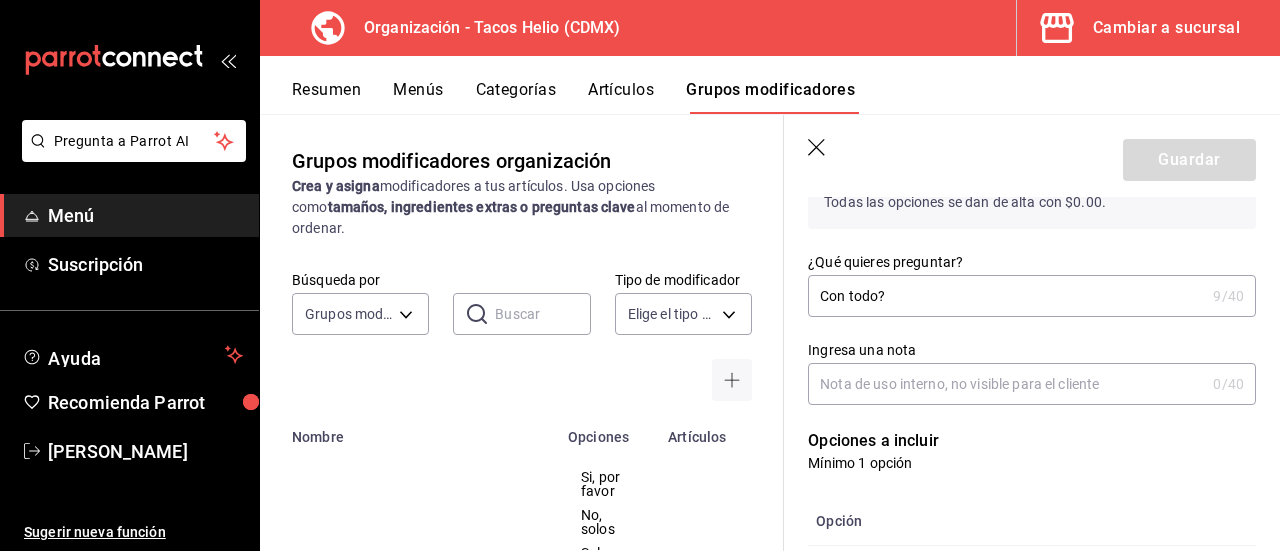 scroll, scrollTop: 312, scrollLeft: 0, axis: vertical 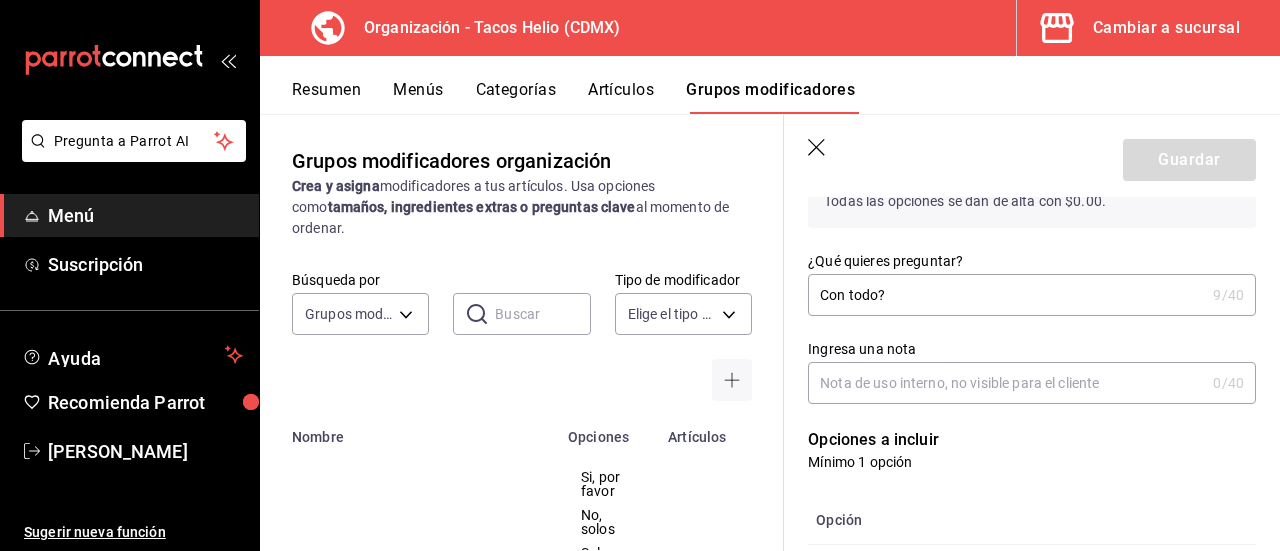click on "Con todo?" at bounding box center [1006, 295] 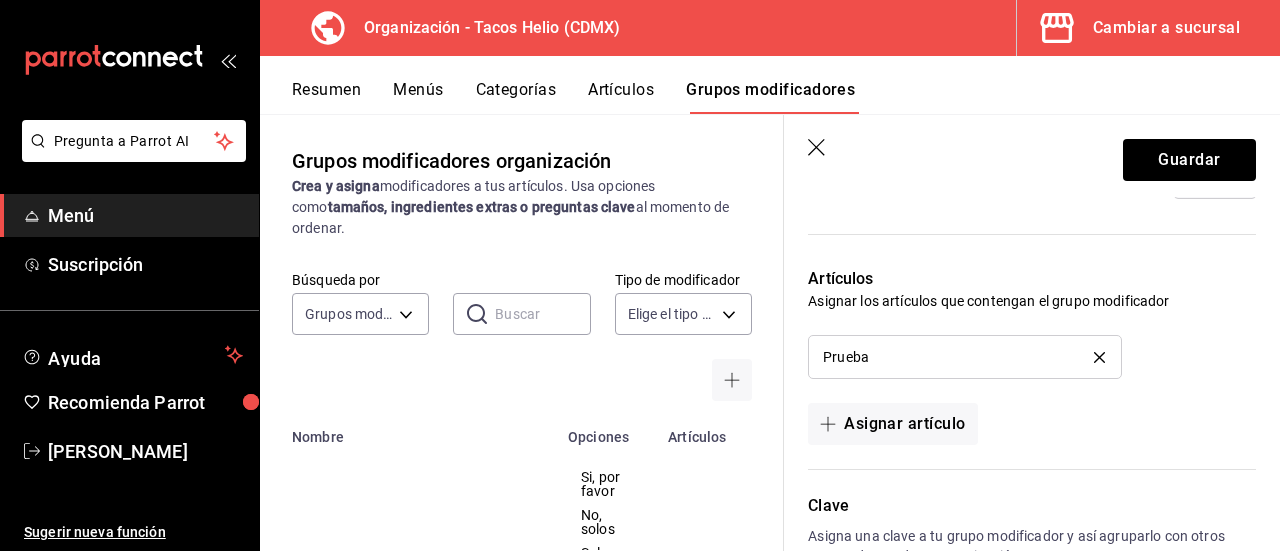 scroll, scrollTop: 1676, scrollLeft: 0, axis: vertical 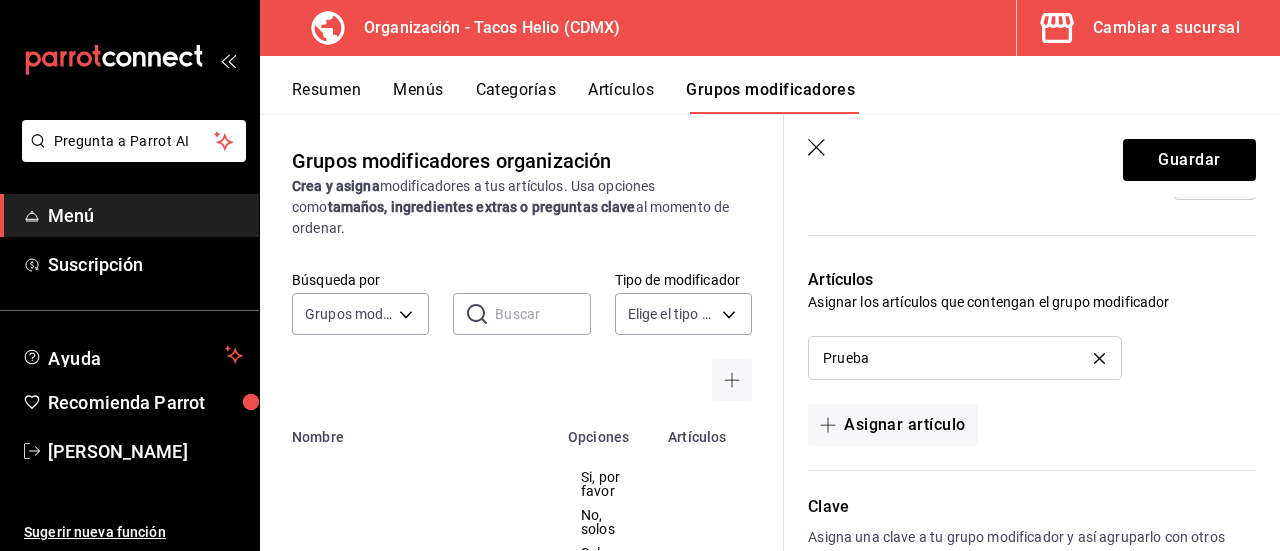 type on "¿Con todo?" 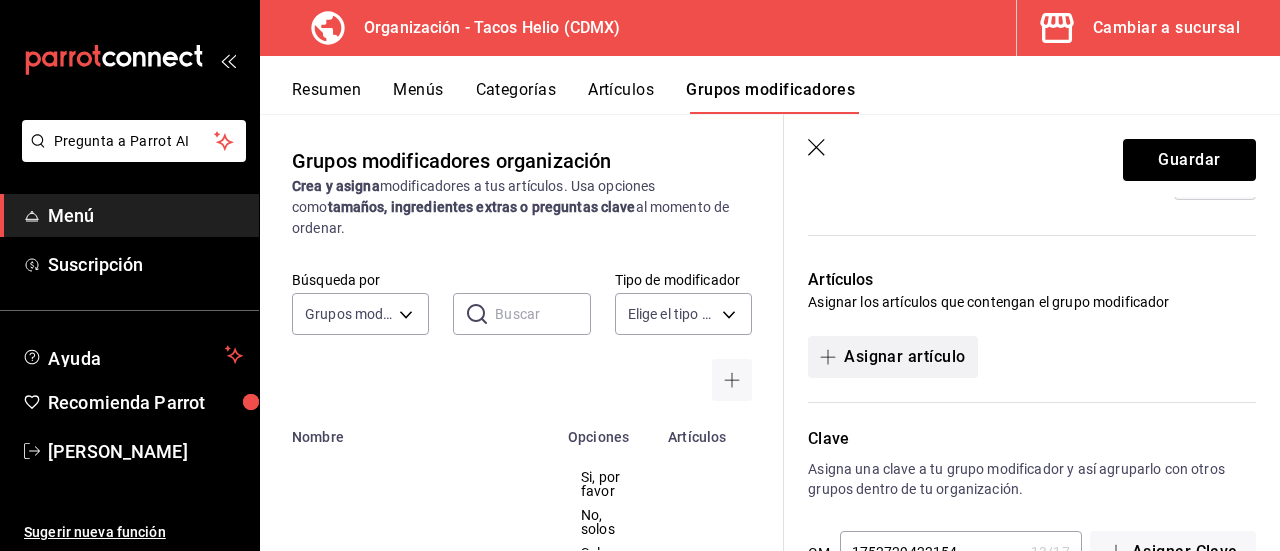 click on "Asignar artículo" at bounding box center (892, 357) 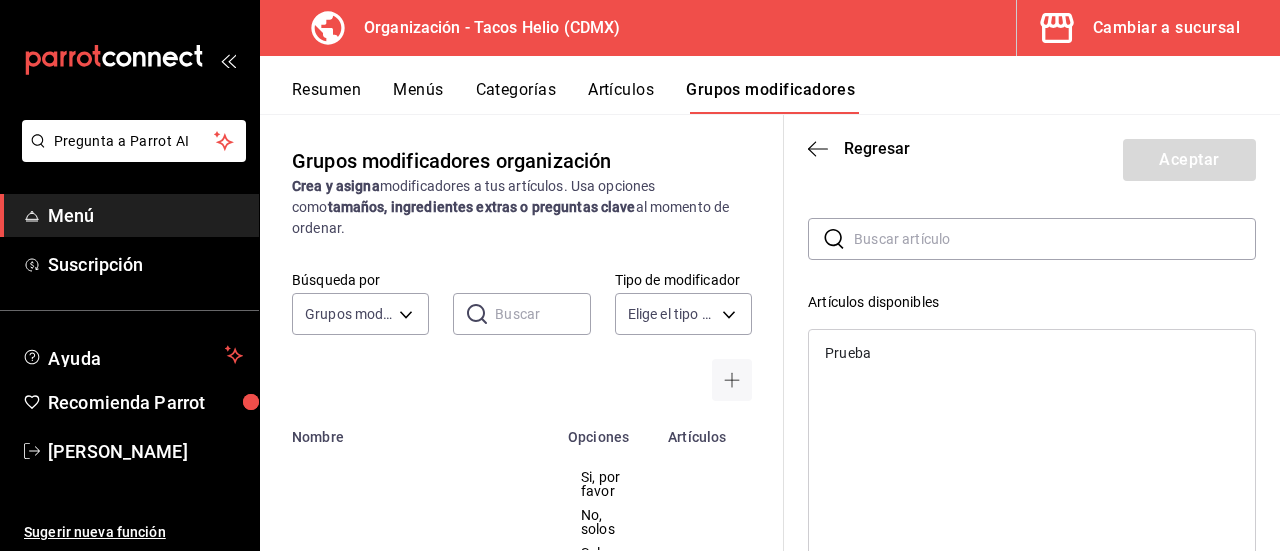 scroll, scrollTop: 62, scrollLeft: 0, axis: vertical 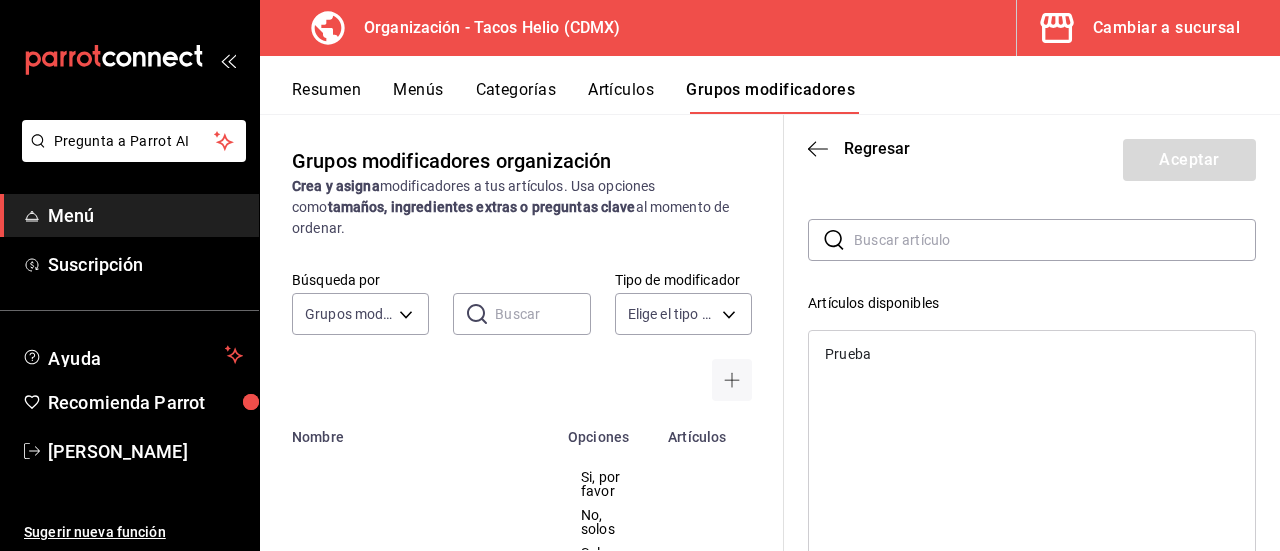 click on "Prueba" at bounding box center (1032, 354) 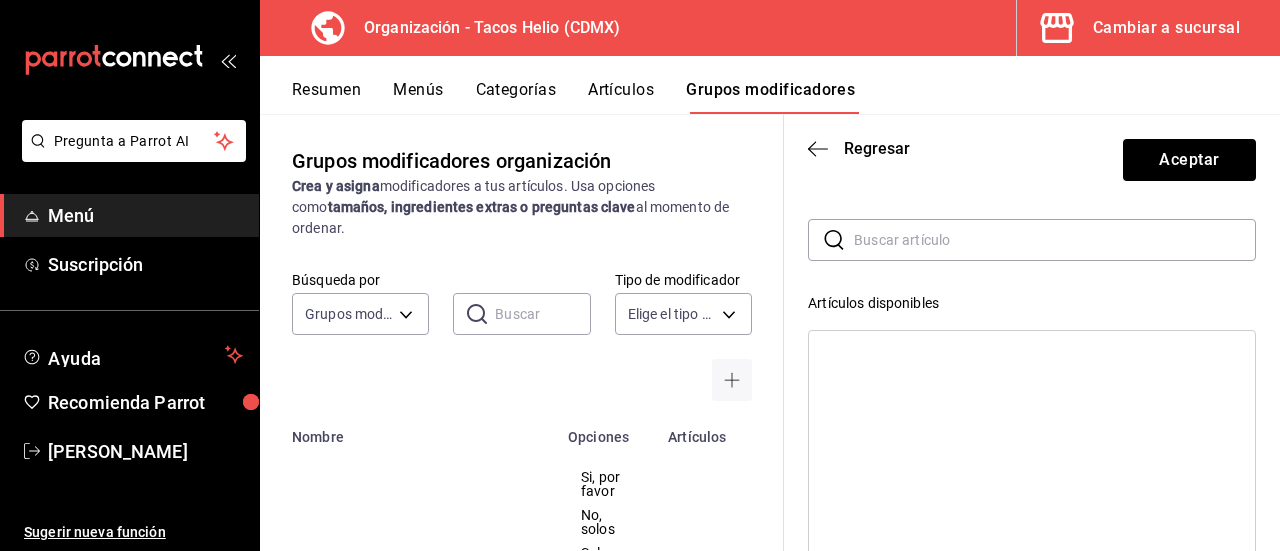 scroll, scrollTop: 0, scrollLeft: 0, axis: both 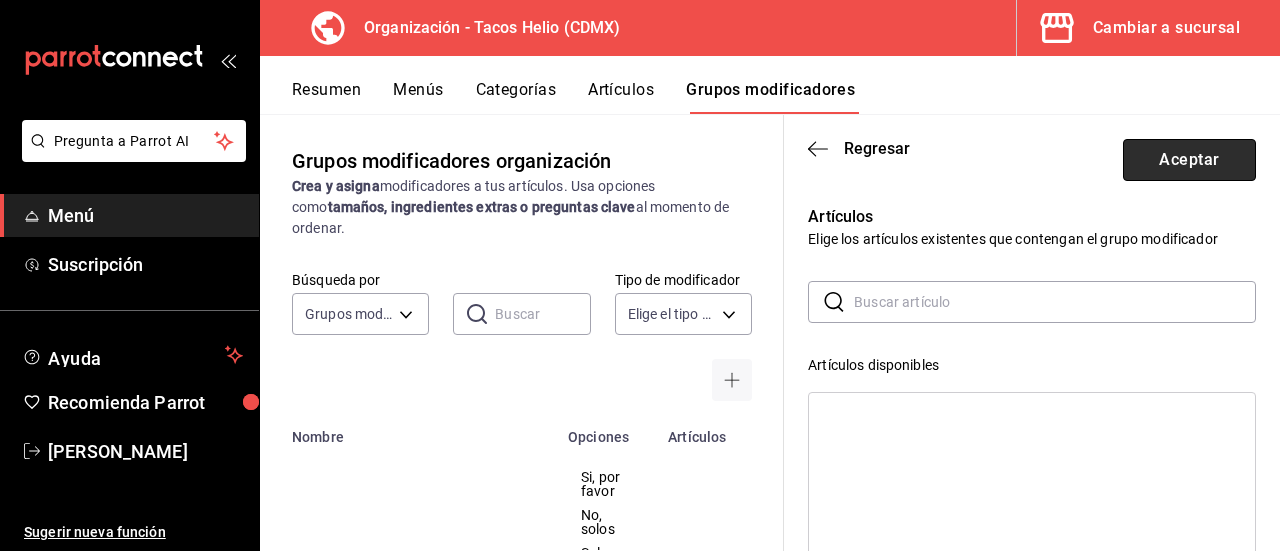 click on "Aceptar" at bounding box center (1189, 160) 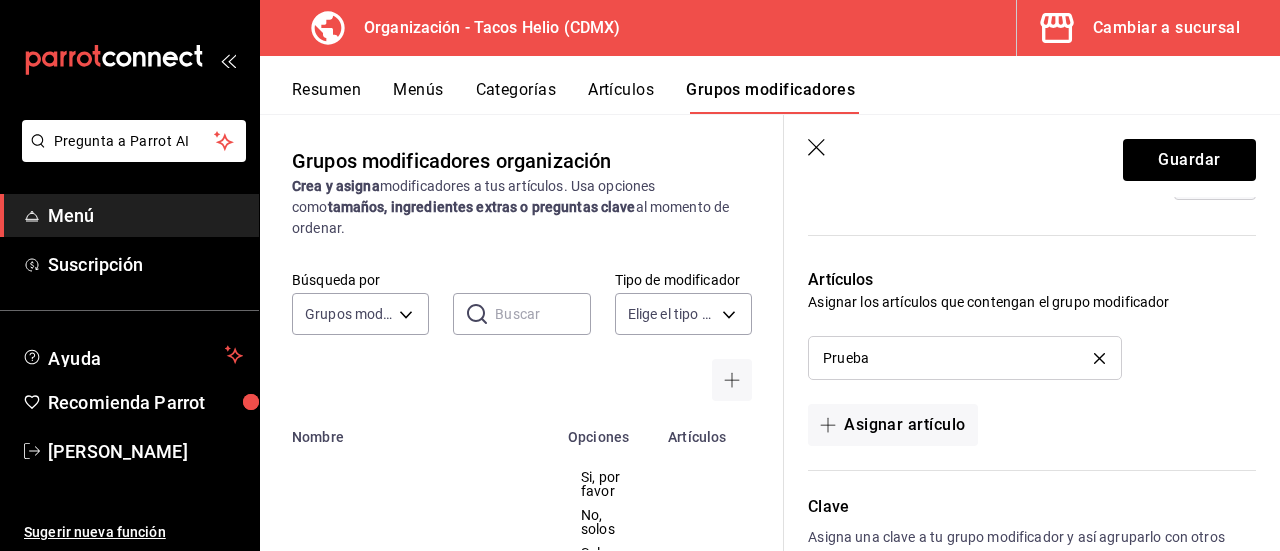 scroll, scrollTop: 1804, scrollLeft: 0, axis: vertical 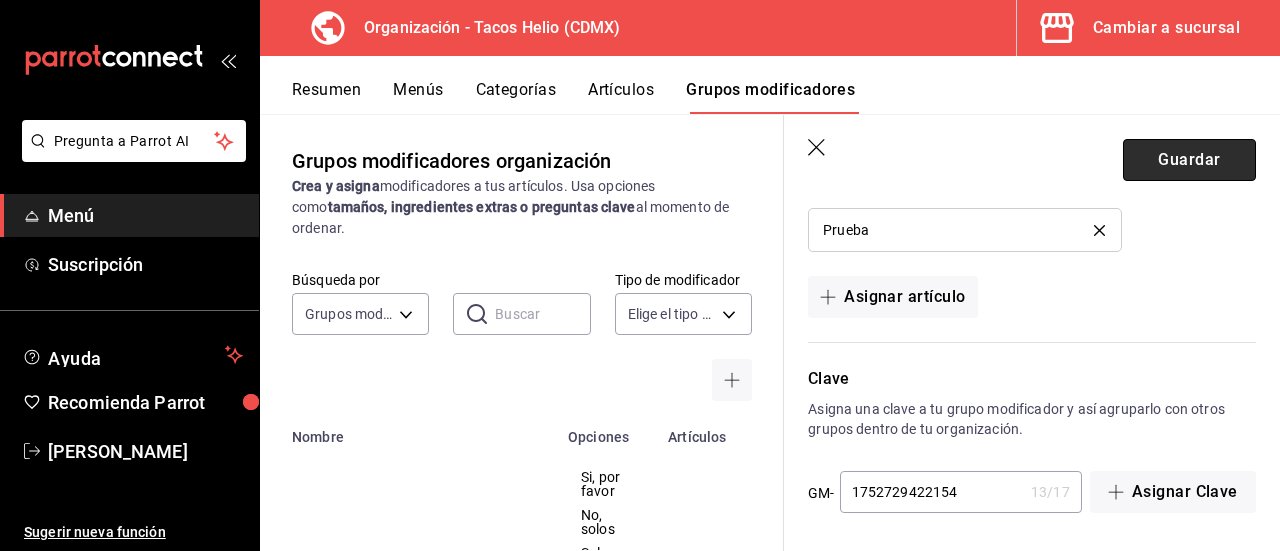 click on "Guardar" at bounding box center [1189, 160] 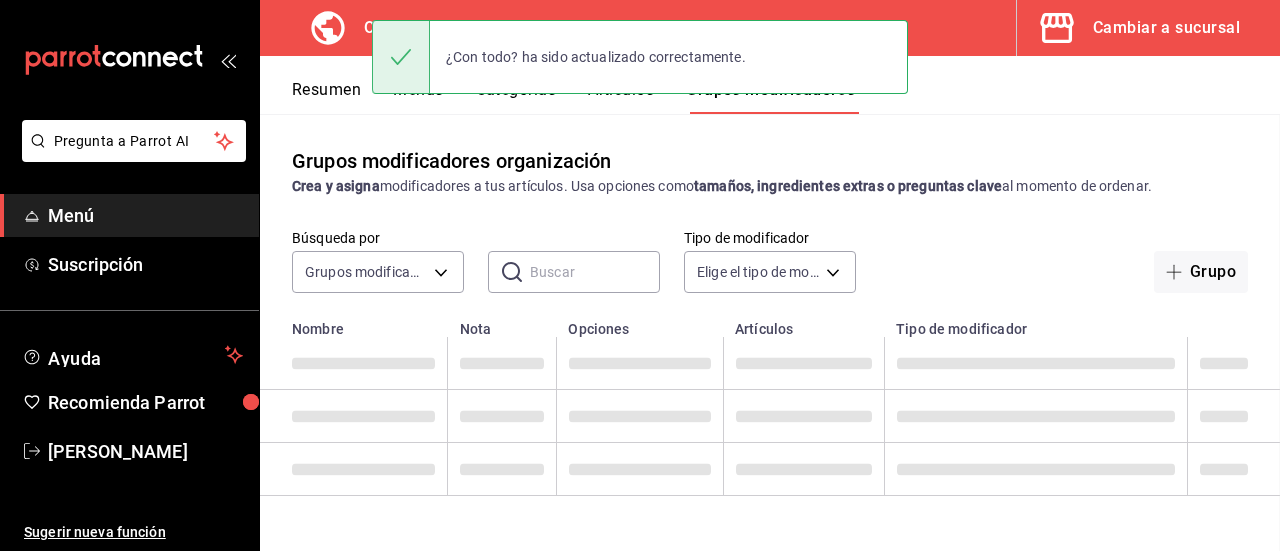 scroll, scrollTop: 0, scrollLeft: 0, axis: both 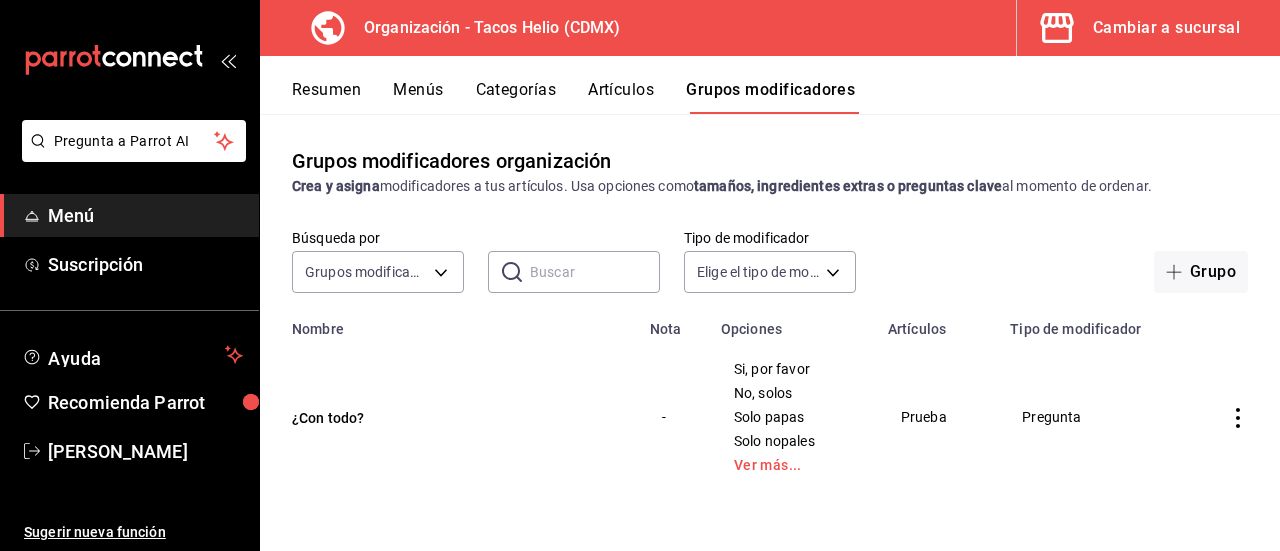 click on "Artículos" at bounding box center (621, 97) 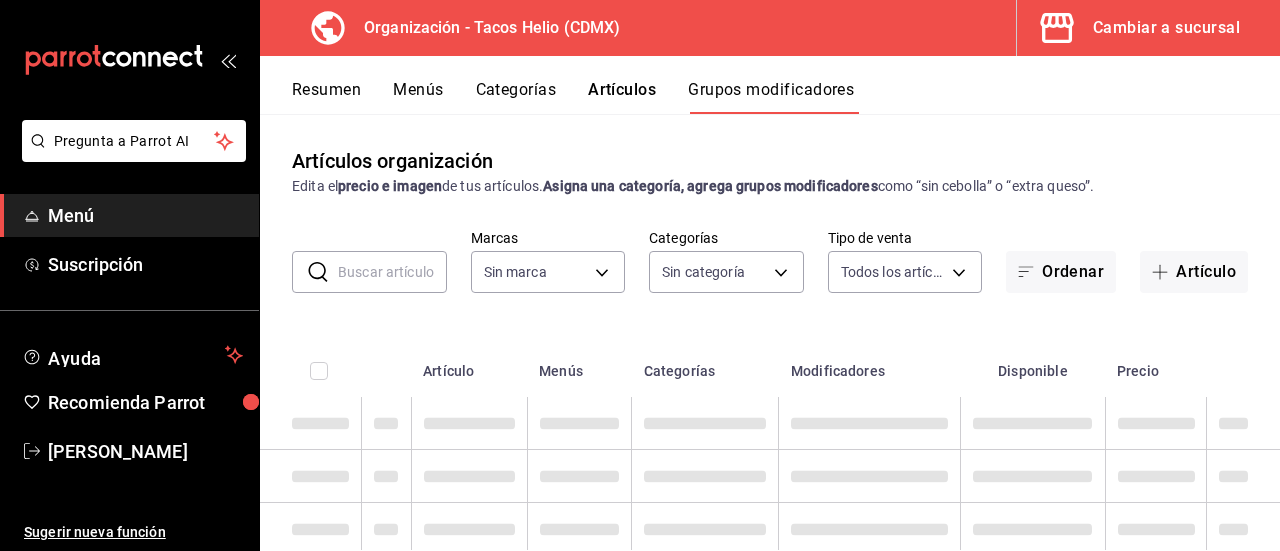 type on "c08c2281-c625-4f38-a2fe-92219e8a615f" 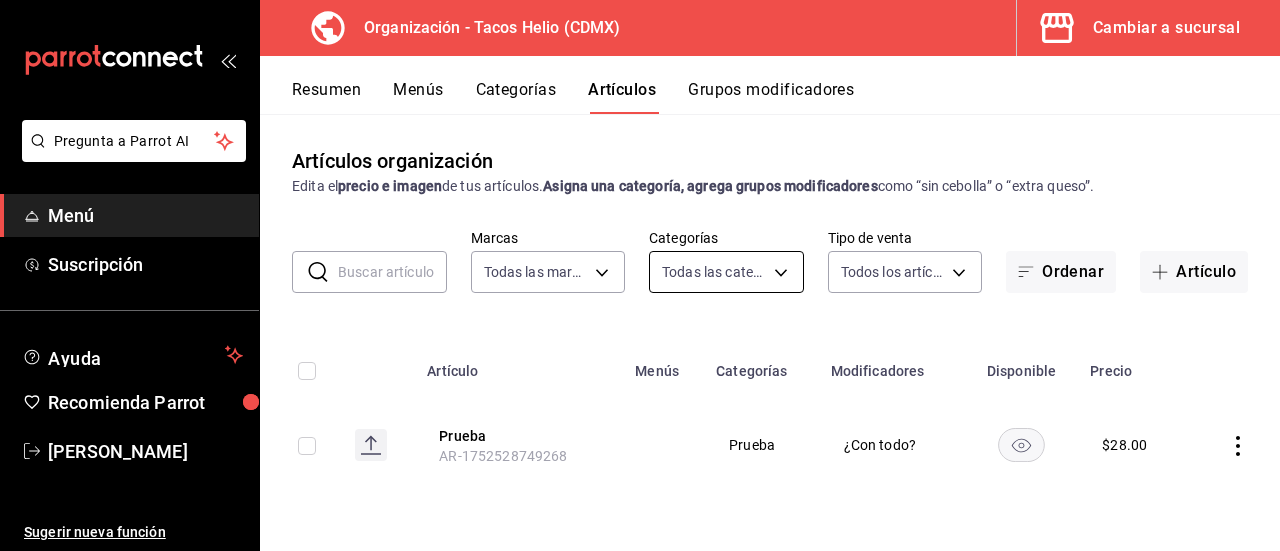 type on "c08c2281-c625-4f38-a2fe-92219e8a615f" 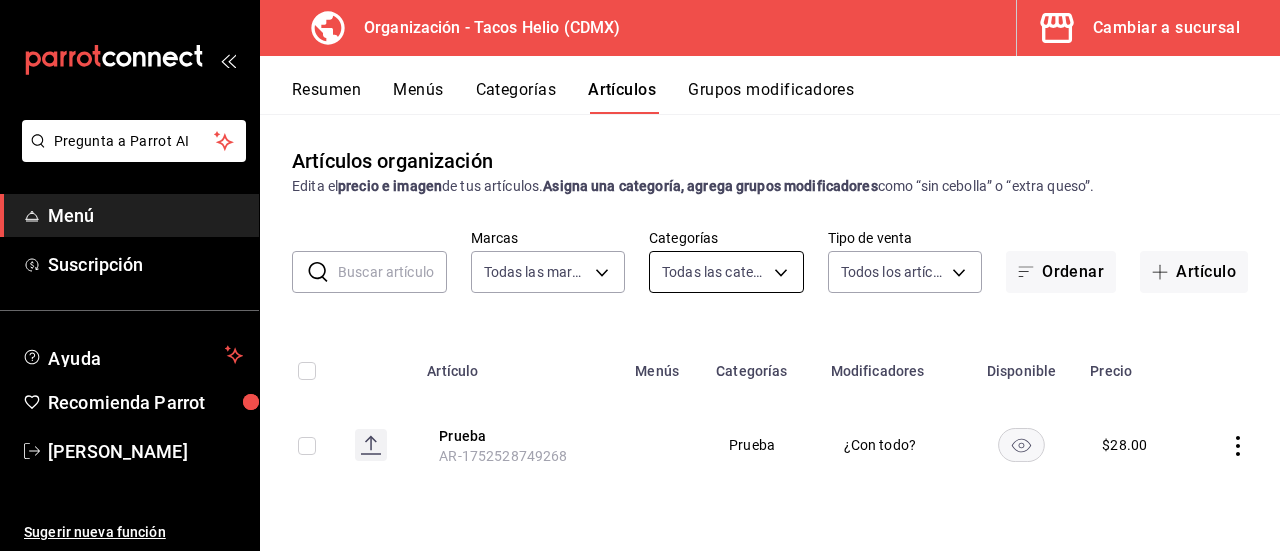 type on "2f5e5ce8-e4ad-4bdb-ab51-4f179c53be52,b7aca2a8-52a3-4d36-a43c-f249d9257197,f33203e3-4135-4b05-9b4e-6c3e4710152f,af8a550d-c503-489f-a31c-99317b7f9026,470c3115-8bca-420e-bd30-a0313ccee99d,2e798676-5903-4a6c-b517-a030b02357af,14b496e0-2afa-496a-a3a2-eed216a3802d,40709bc4-6f35-4d70-be70-d8cd26a62fa3,3e1896eb-6c27-4ca2-8d9d-be299d31ec1f,edb40780-d9cb-499e-85f3-a6f1e2faba4f,78f96ed4-432c-47f6-aa95-8f6cea37863b,91962176-92f0-4e61-8473-8e0f694702c3,ef8a0e99-1be4-467d-a510-1193c13c6cca,cf3c5369-917c-4aa9-b12f-5c83513d9856,108d387b-18ec-45f7-8009-6fc070b72872,6ed7f04c-afb5-4cd2-b1a6-ca70562a310e,6a44f66e-74cc-4b6c-8999-91dbd13e35f9,1375ffe8-18ce-47a1-bf29-9e810d1a85ba,70e3eb02-c96b-4bb7-abfe-142c1e4c55ba,8019a988-75be-4b81-8e9a-ebf734056406" 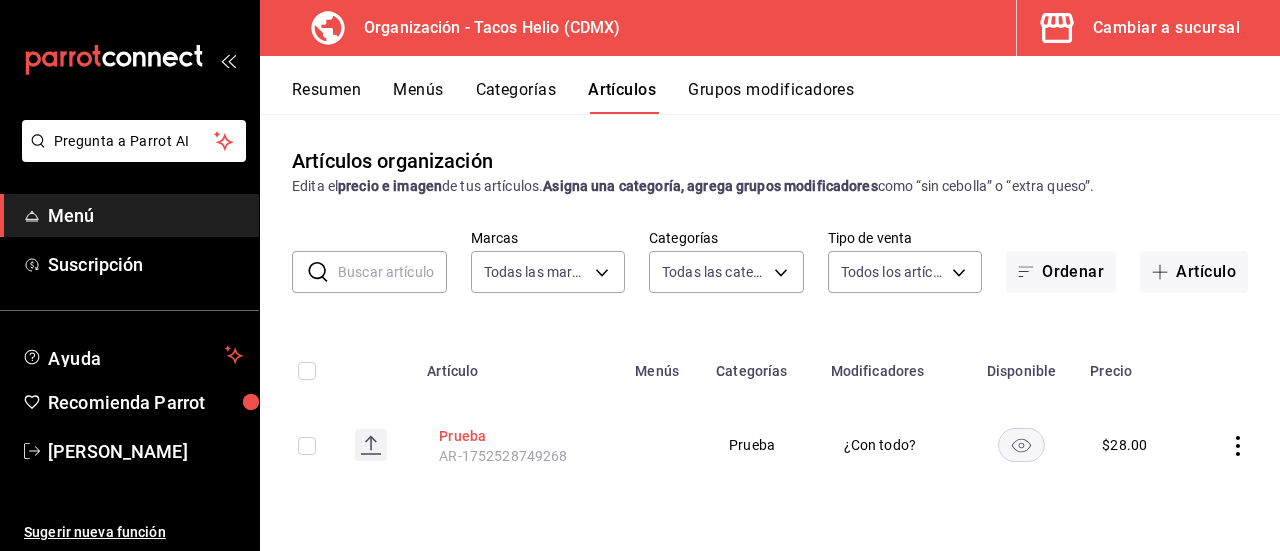 click on "Prueba" at bounding box center [519, 436] 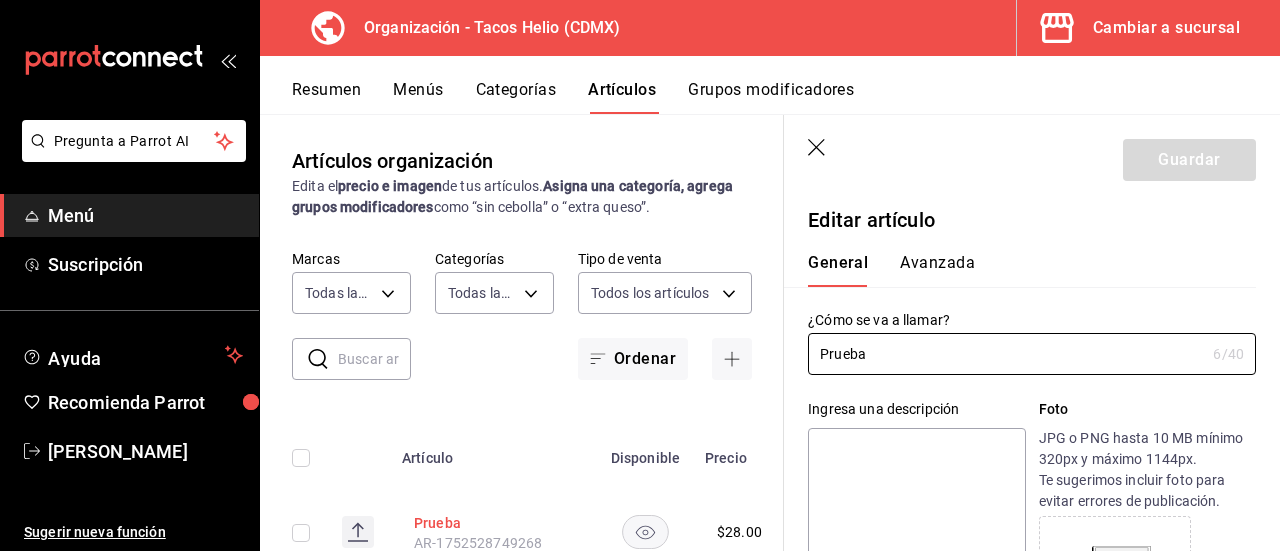 type on "$28.00" 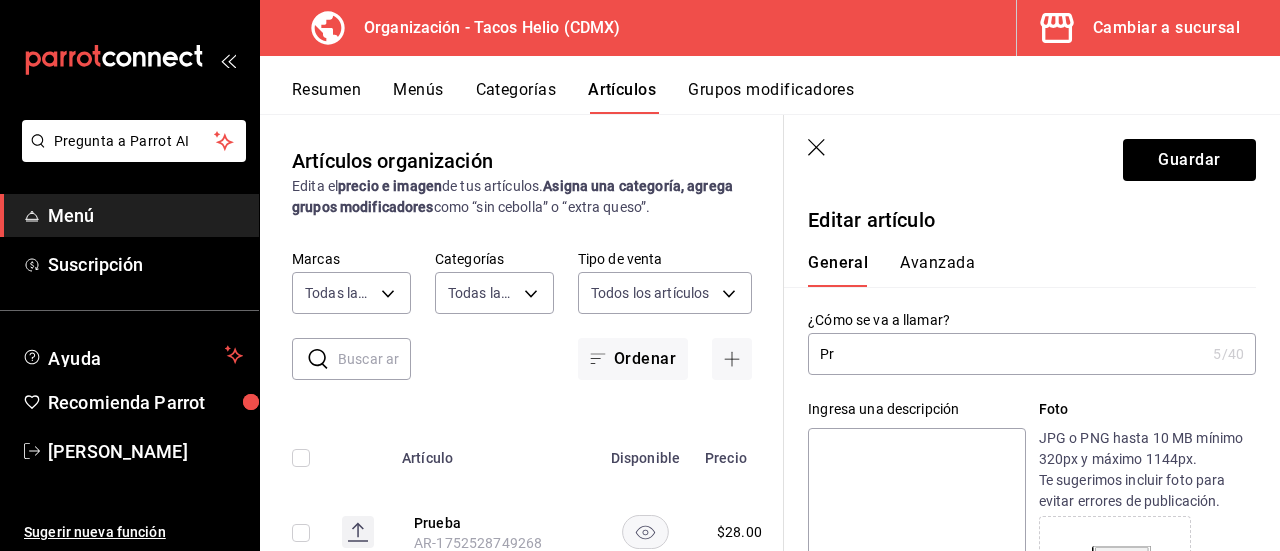 type on "P" 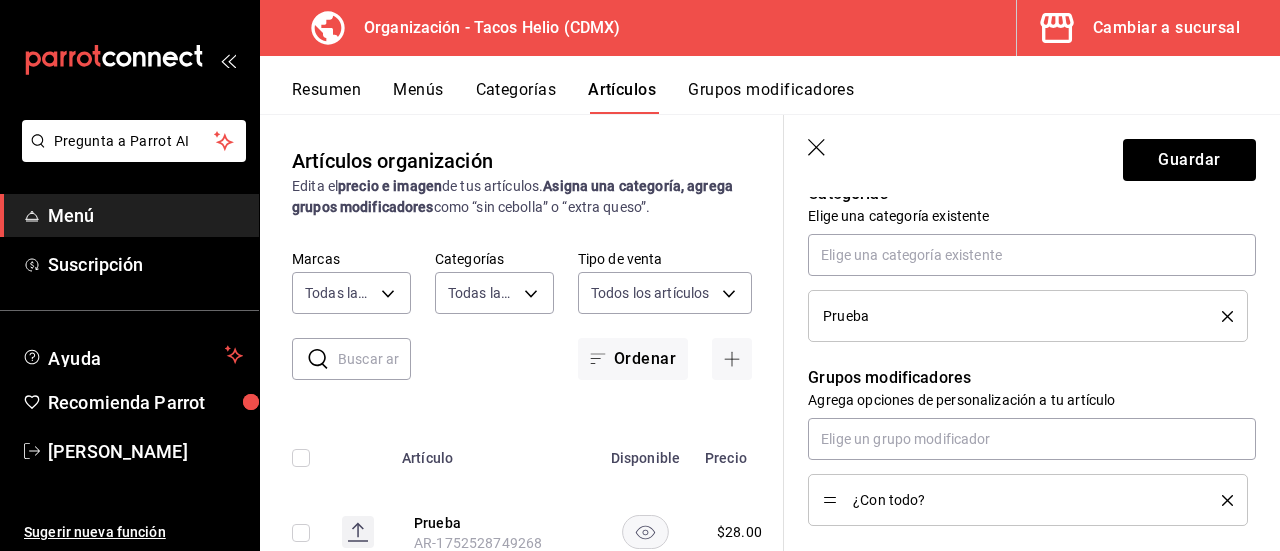scroll, scrollTop: 749, scrollLeft: 0, axis: vertical 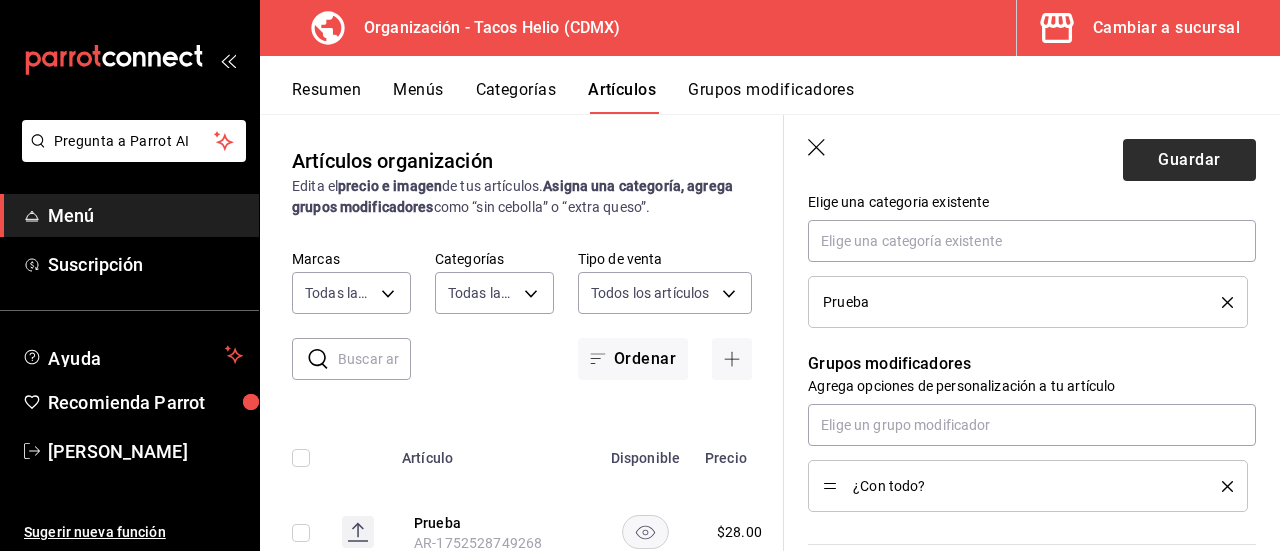 type on "Tacos de la plancha" 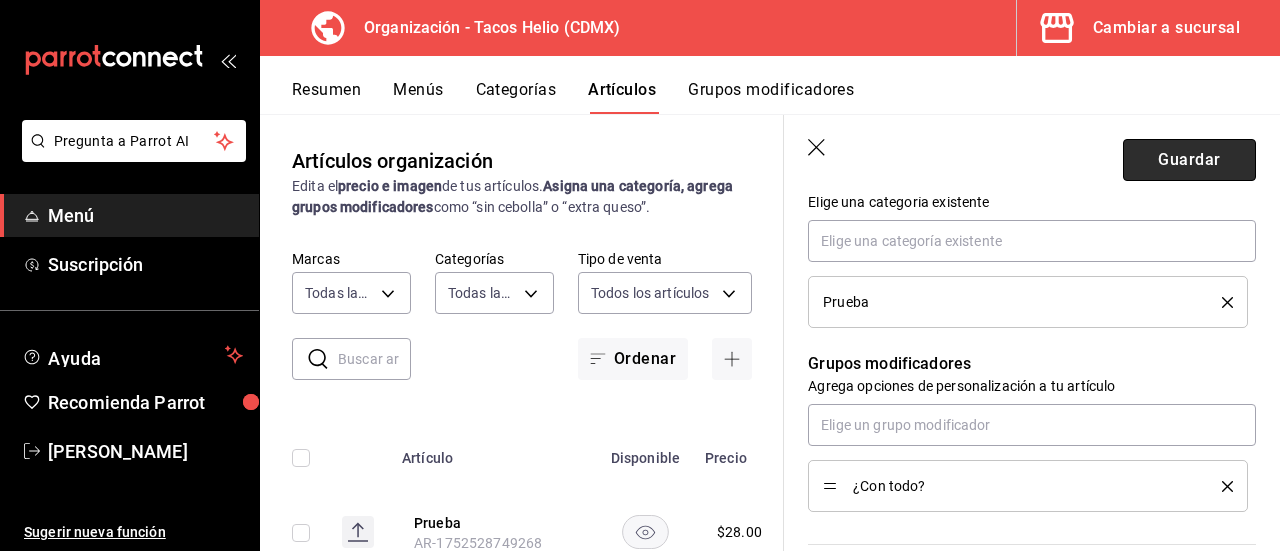 click on "Guardar" at bounding box center [1189, 160] 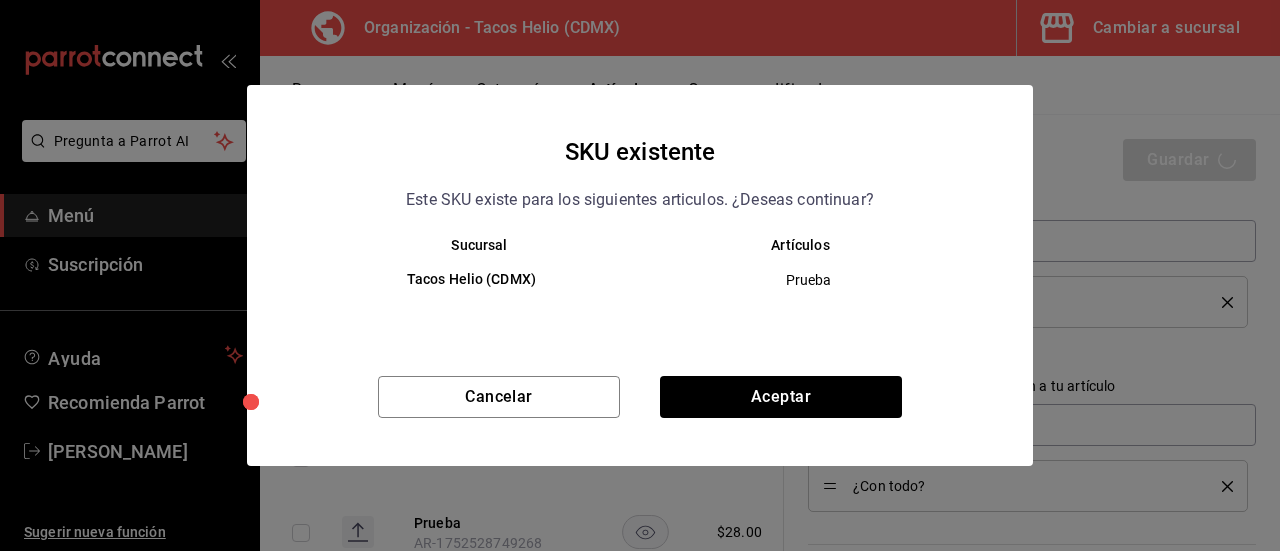click on "SKU existente Este SKU existe para los siguientes articulos. ¿Deseas continuar? Sucursal Artículos Tacos Helio (CDMX) Prueba Cancelar Aceptar" at bounding box center [640, 275] 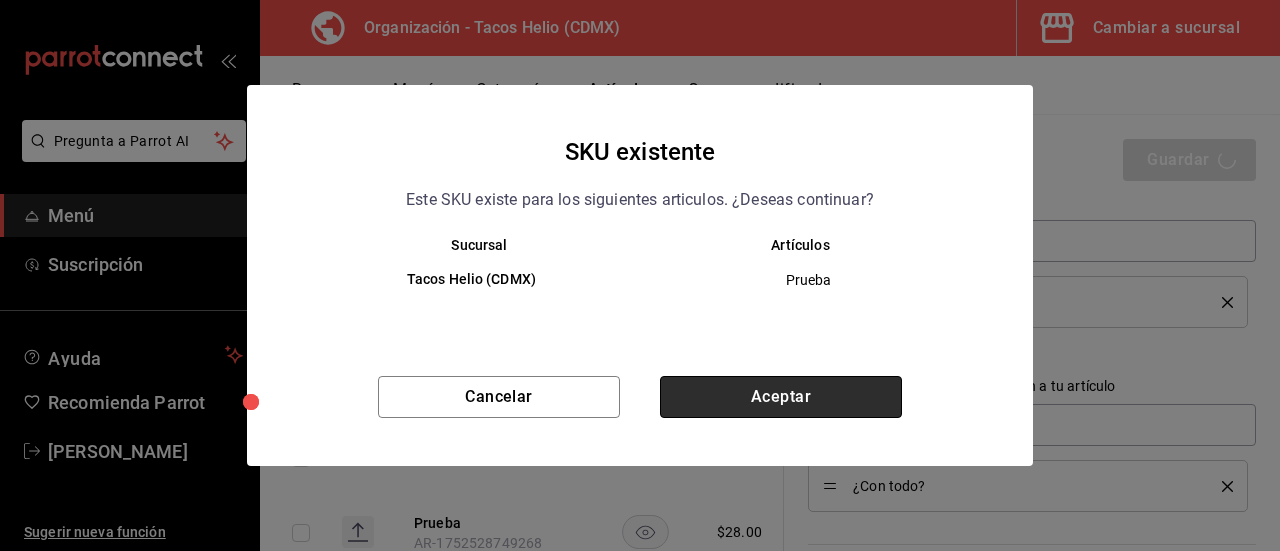 click on "Aceptar" at bounding box center (781, 397) 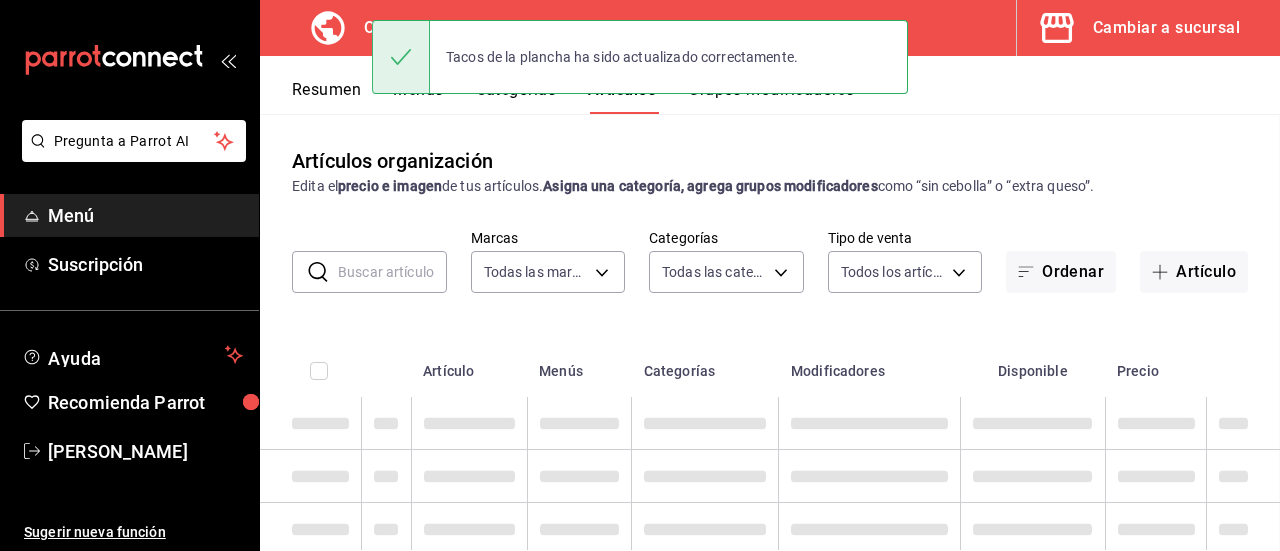 scroll, scrollTop: 0, scrollLeft: 0, axis: both 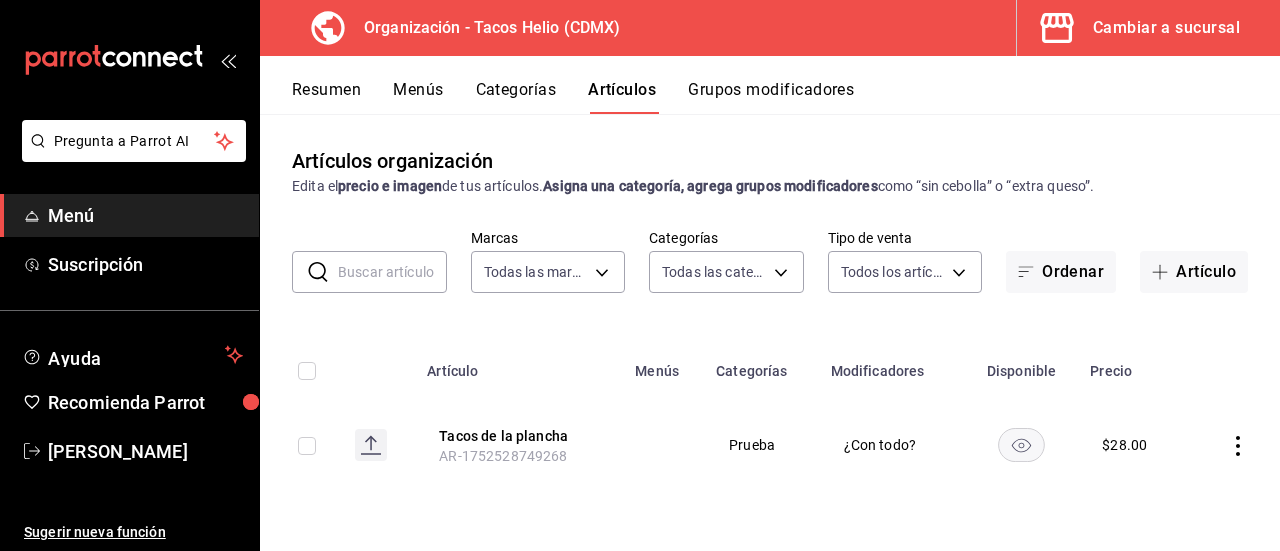 click on "Categorías" at bounding box center (516, 97) 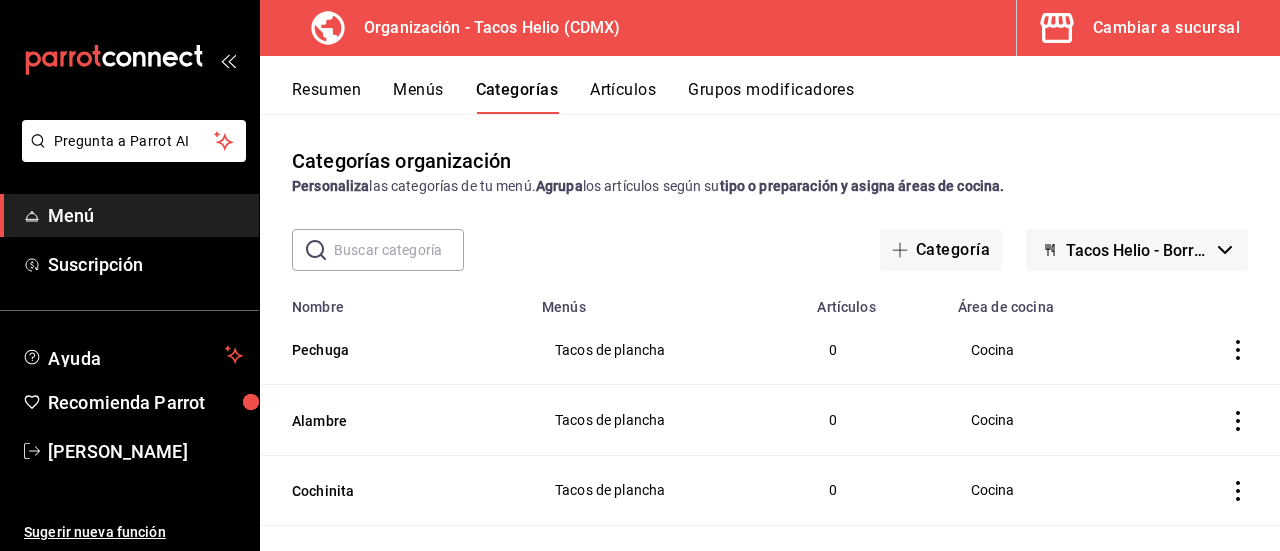 click on "Artículos" at bounding box center [623, 97] 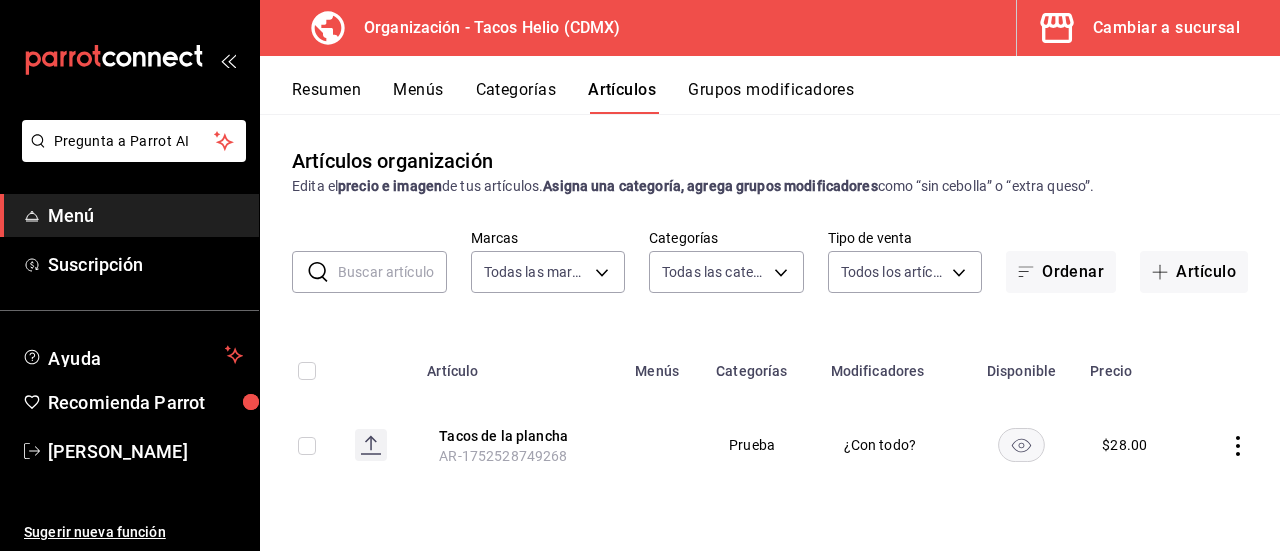 type on "c08c2281-c625-4f38-a2fe-92219e8a615f" 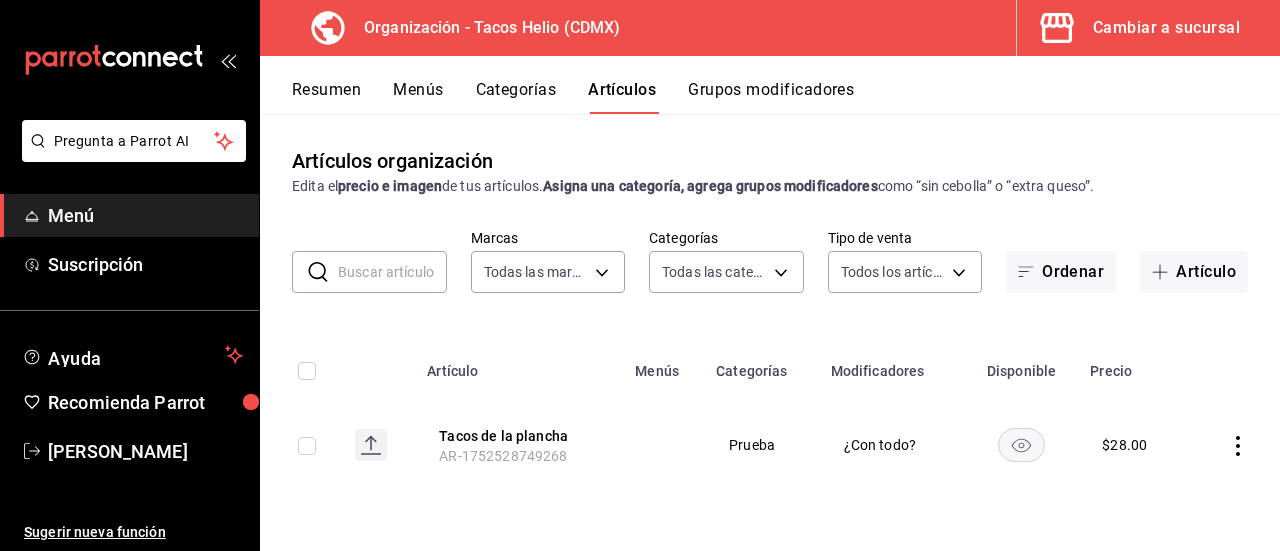 type on "2f5e5ce8-e4ad-4bdb-ab51-4f179c53be52,b7aca2a8-52a3-4d36-a43c-f249d9257197,f33203e3-4135-4b05-9b4e-6c3e4710152f,af8a550d-c503-489f-a31c-99317b7f9026,470c3115-8bca-420e-bd30-a0313ccee99d,2e798676-5903-4a6c-b517-a030b02357af,14b496e0-2afa-496a-a3a2-eed216a3802d,40709bc4-6f35-4d70-be70-d8cd26a62fa3,3e1896eb-6c27-4ca2-8d9d-be299d31ec1f,edb40780-d9cb-499e-85f3-a6f1e2faba4f,78f96ed4-432c-47f6-aa95-8f6cea37863b,91962176-92f0-4e61-8473-8e0f694702c3,ef8a0e99-1be4-467d-a510-1193c13c6cca,cf3c5369-917c-4aa9-b12f-5c83513d9856,108d387b-18ec-45f7-8009-6fc070b72872,6ed7f04c-afb5-4cd2-b1a6-ca70562a310e,6a44f66e-74cc-4b6c-8999-91dbd13e35f9,1375ffe8-18ce-47a1-bf29-9e810d1a85ba,70e3eb02-c96b-4bb7-abfe-142c1e4c55ba,8019a988-75be-4b81-8e9a-ebf734056406" 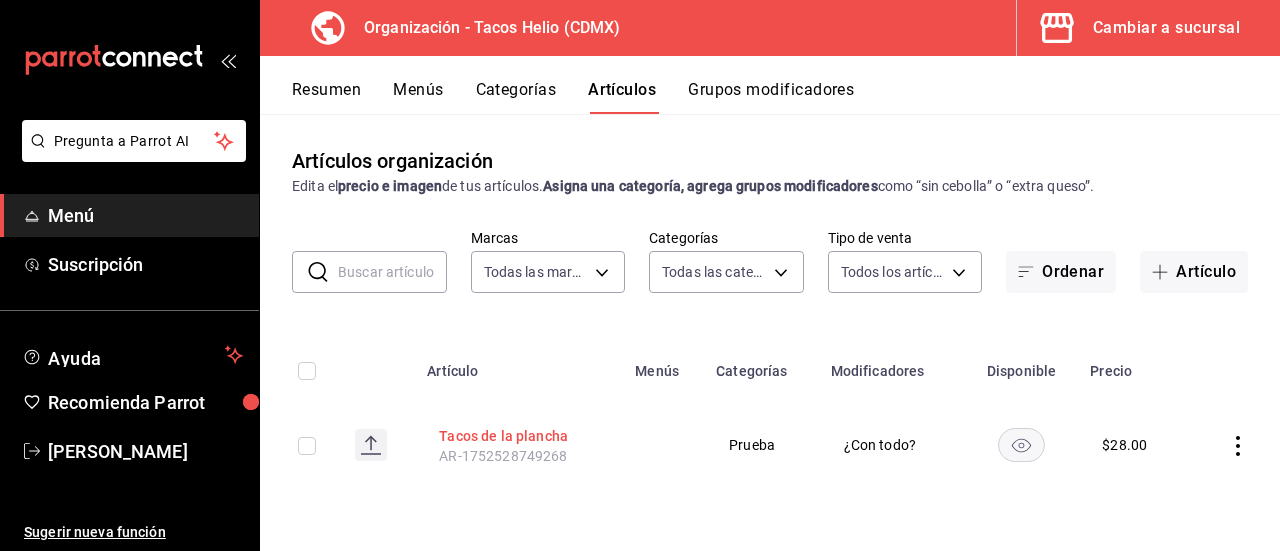 click on "Tacos de la plancha" at bounding box center [519, 436] 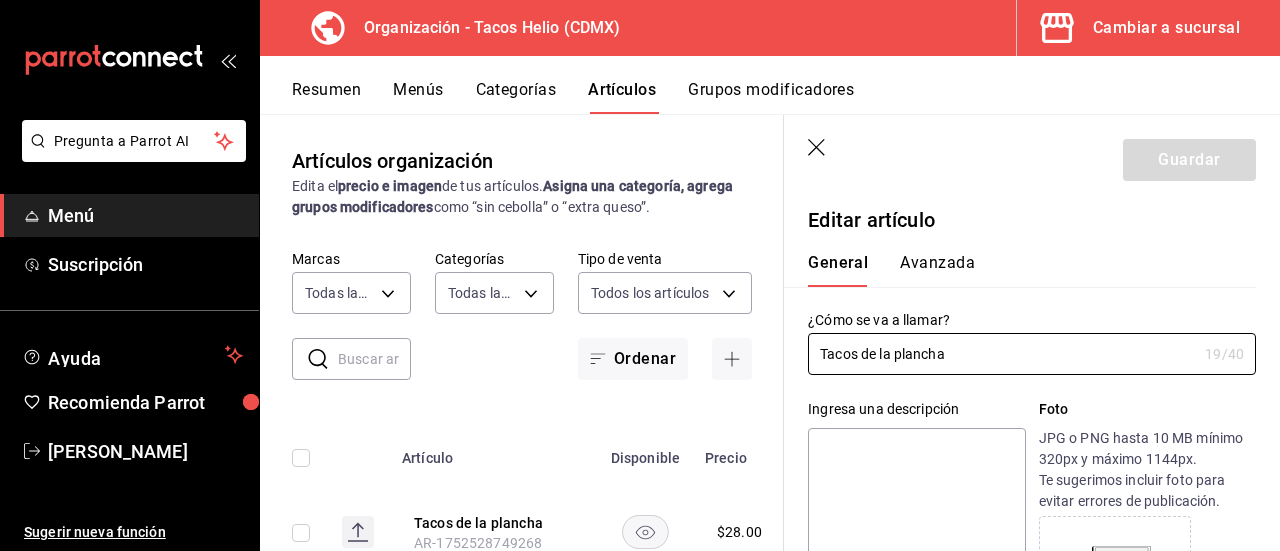type on "$28.00" 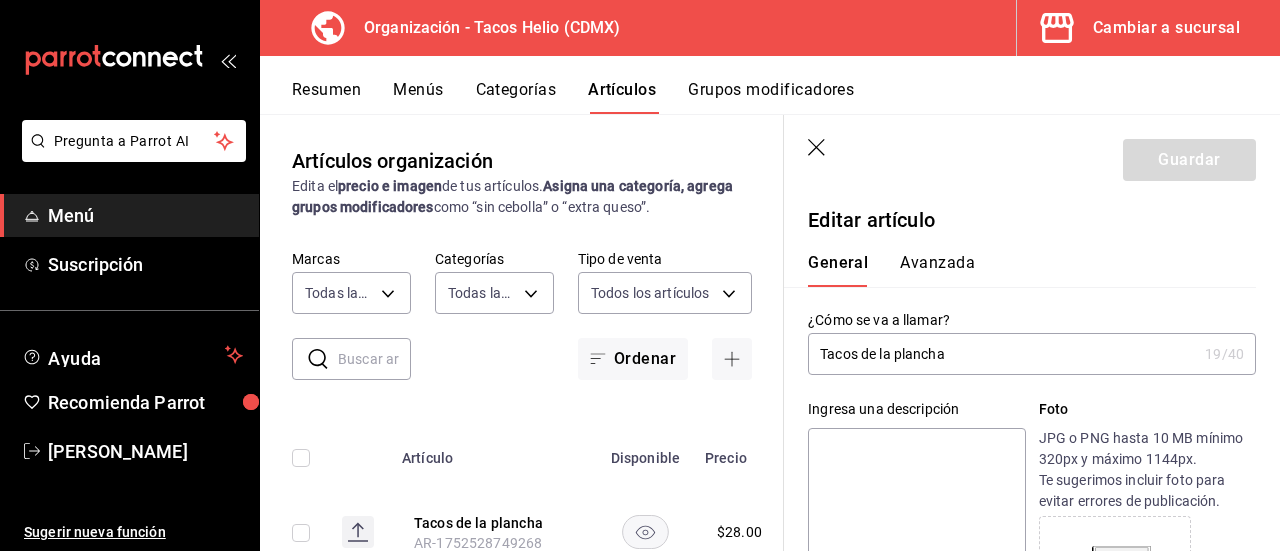 click on "Tacos de la plancha" at bounding box center [1002, 354] 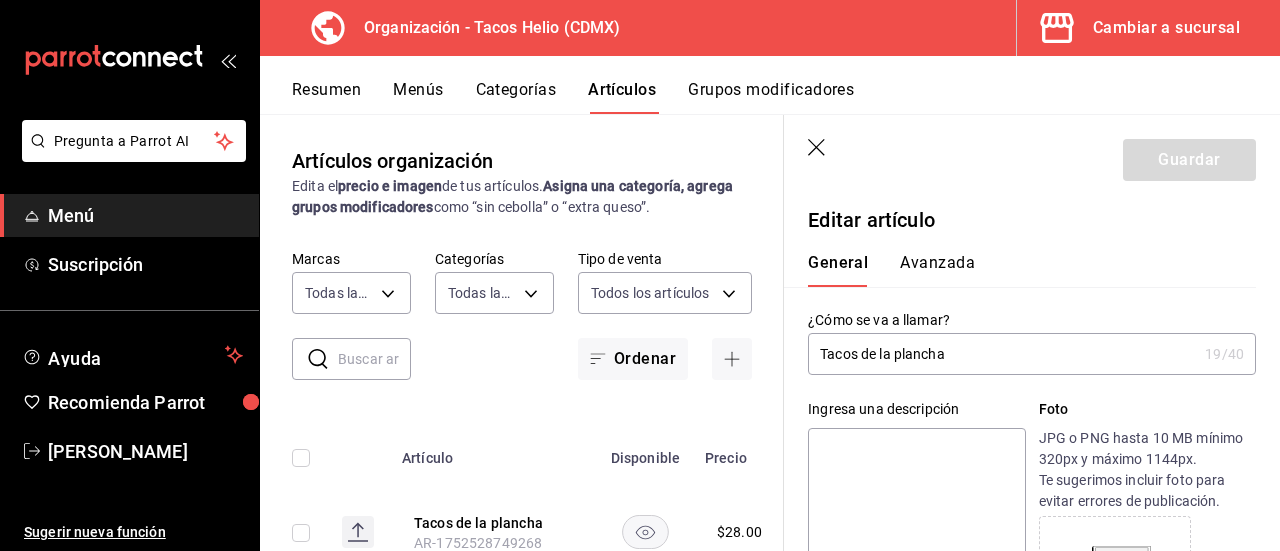 click on "Ingresa una descripción" at bounding box center (916, 409) 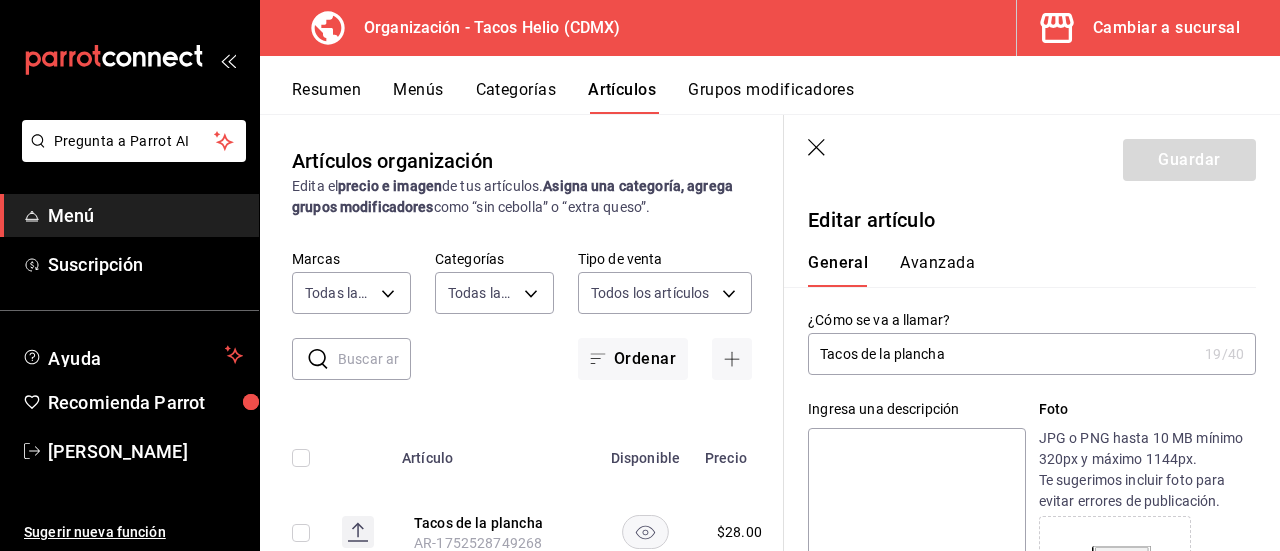click on "Tacos de la plancha" at bounding box center (1002, 354) 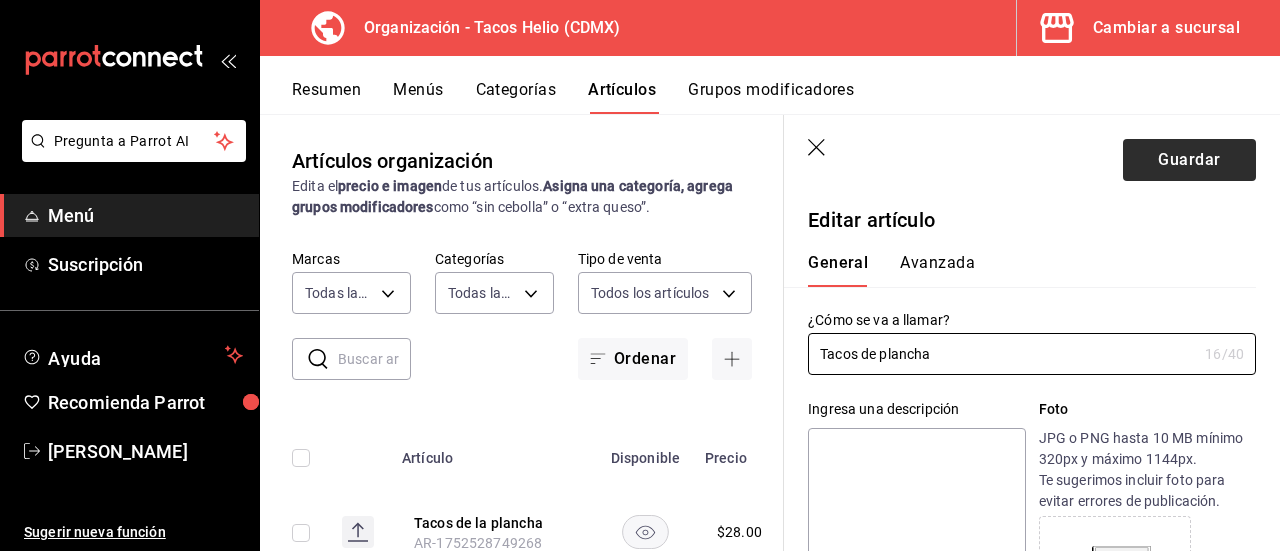 type on "Tacos de plancha" 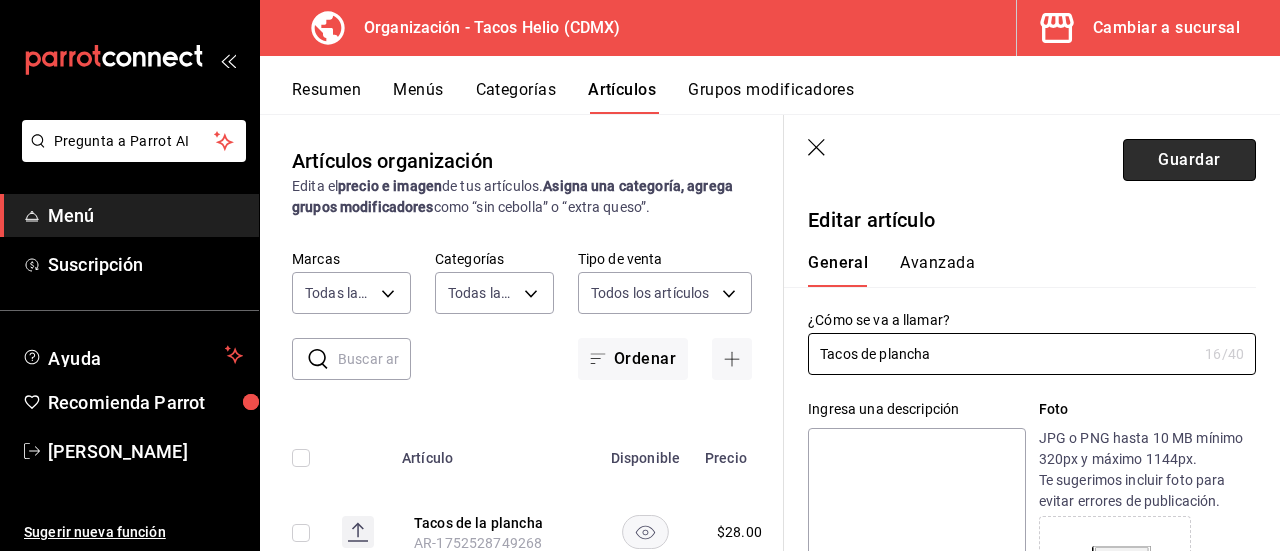 click on "Guardar" at bounding box center (1189, 160) 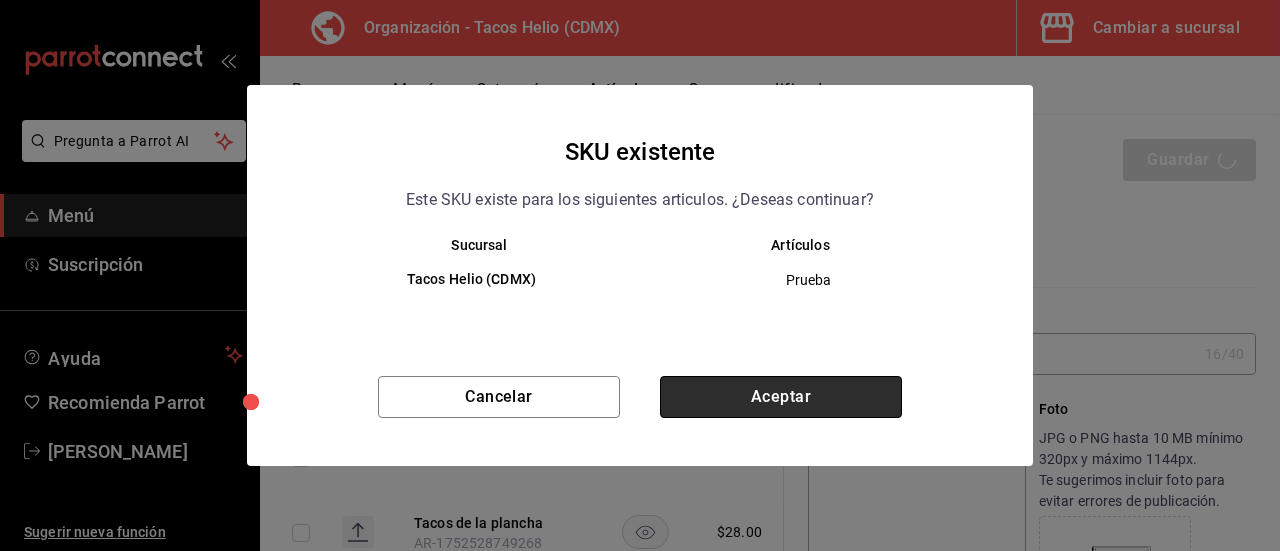 click on "Aceptar" at bounding box center [781, 397] 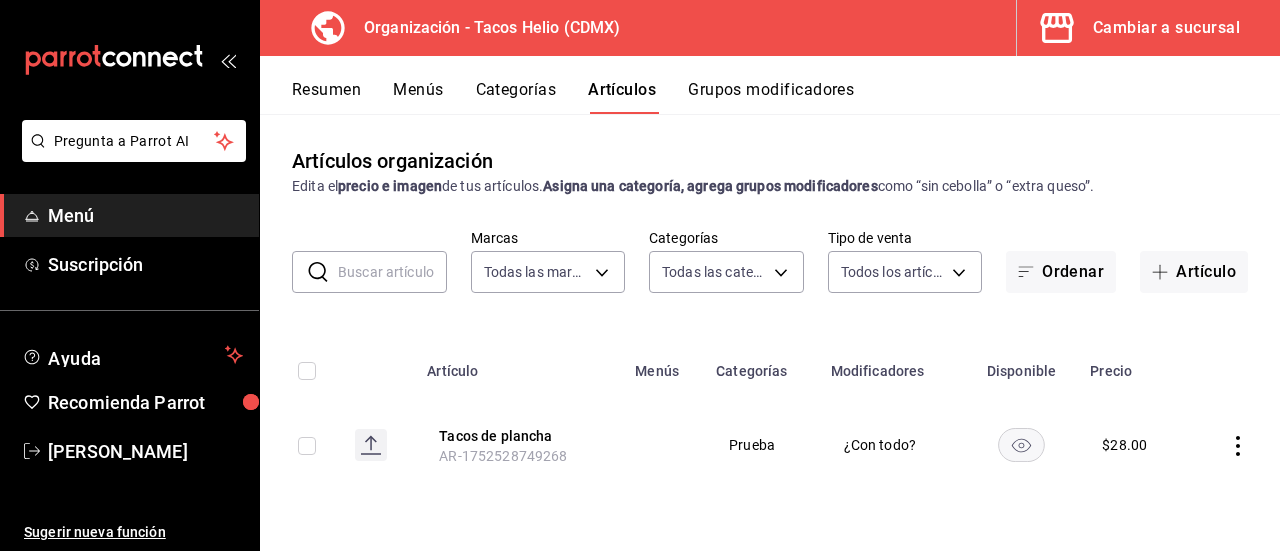 click on "Resumen" at bounding box center (326, 97) 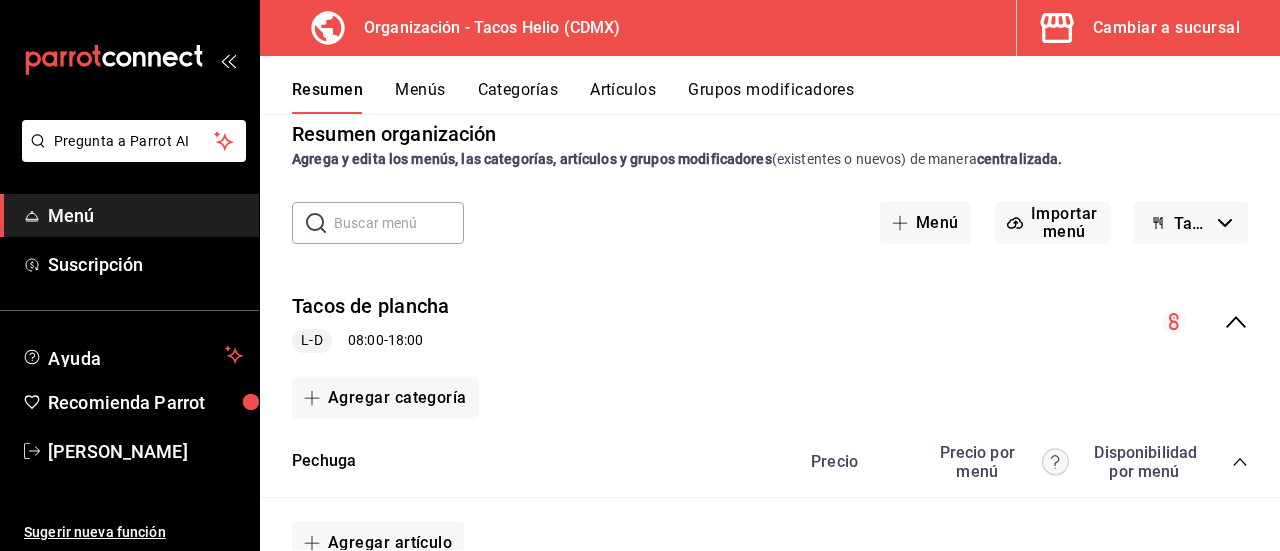 scroll, scrollTop: 0, scrollLeft: 0, axis: both 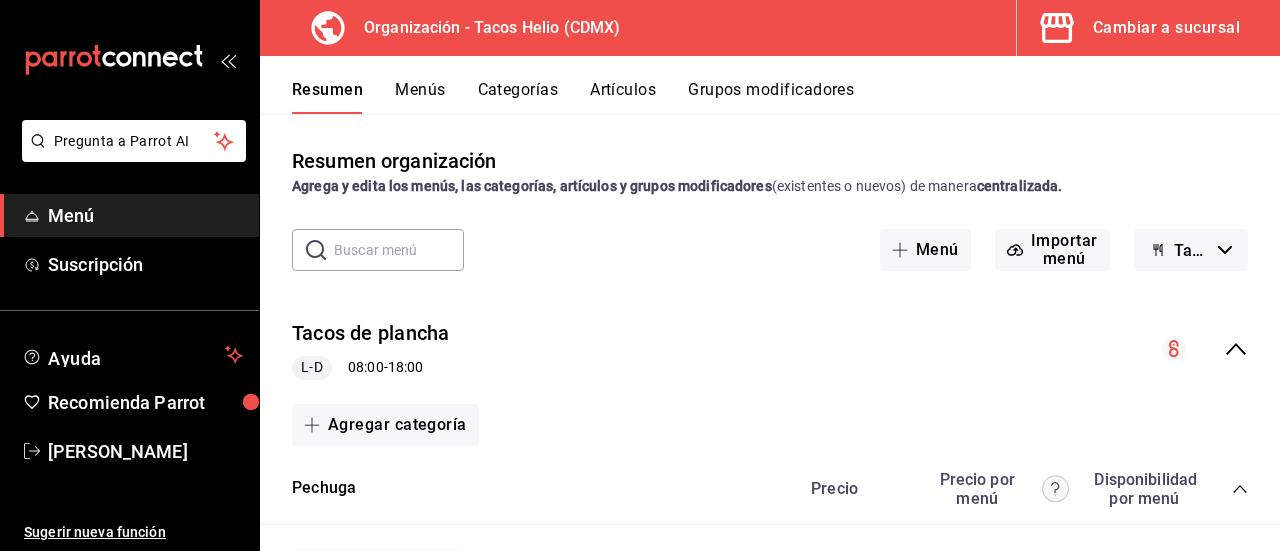 click on "Menús" at bounding box center [420, 97] 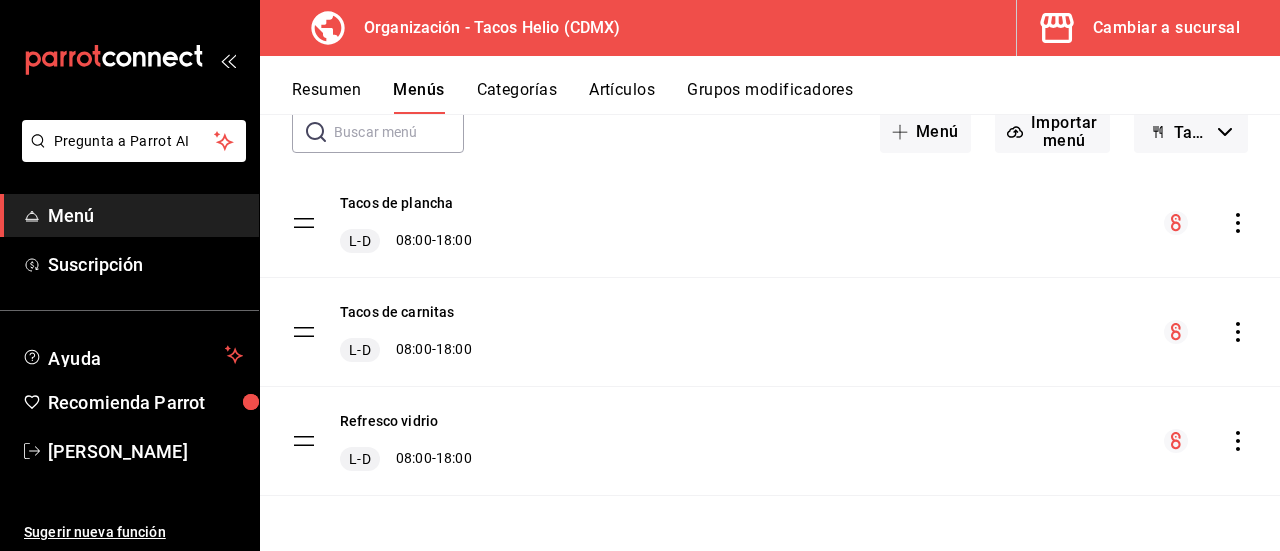 scroll, scrollTop: 0, scrollLeft: 0, axis: both 